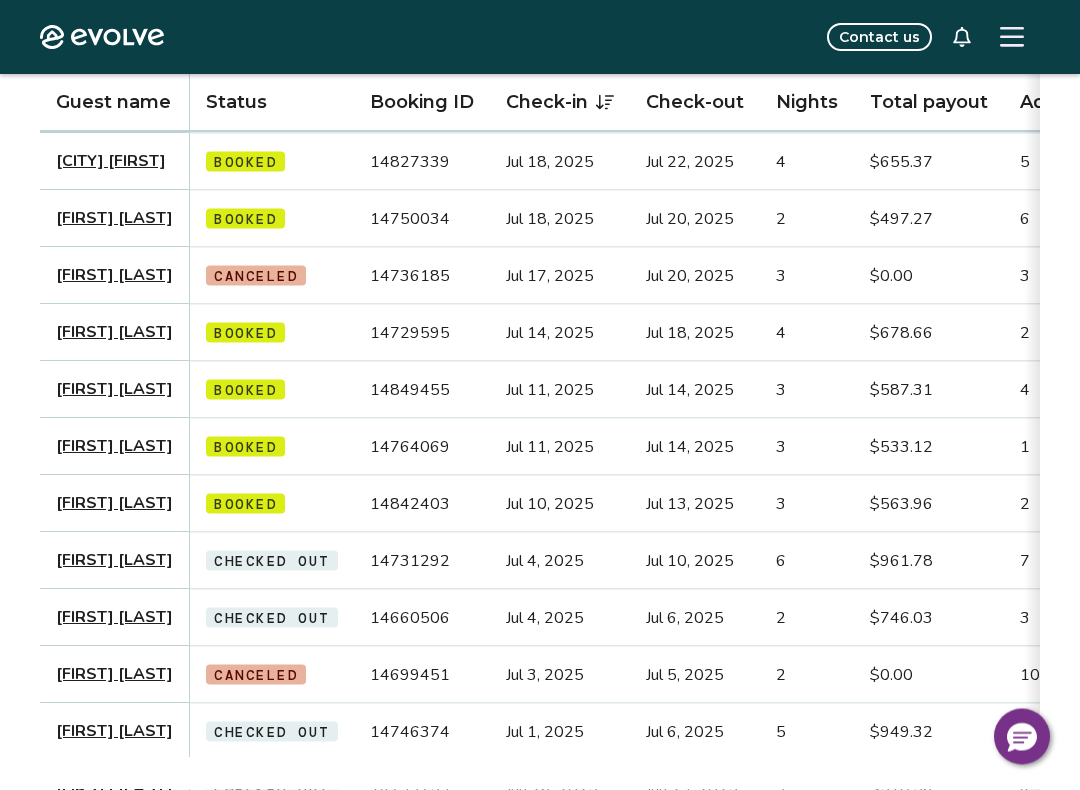 scroll, scrollTop: 691, scrollLeft: 0, axis: vertical 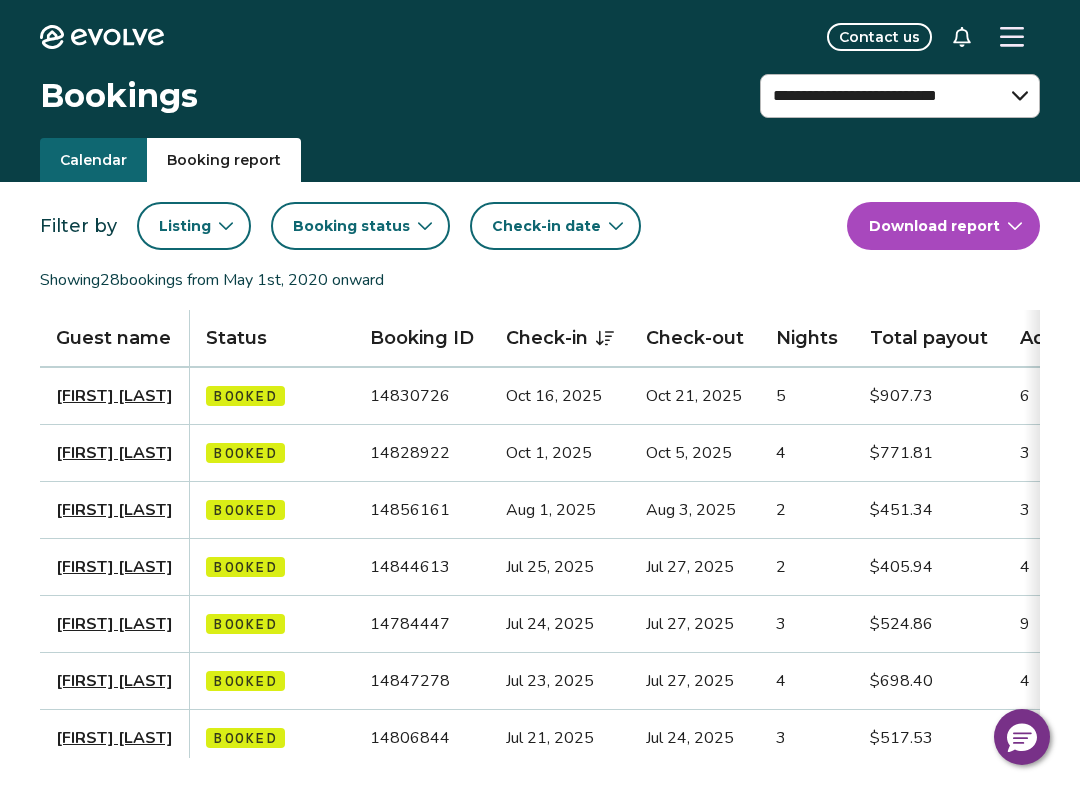 click 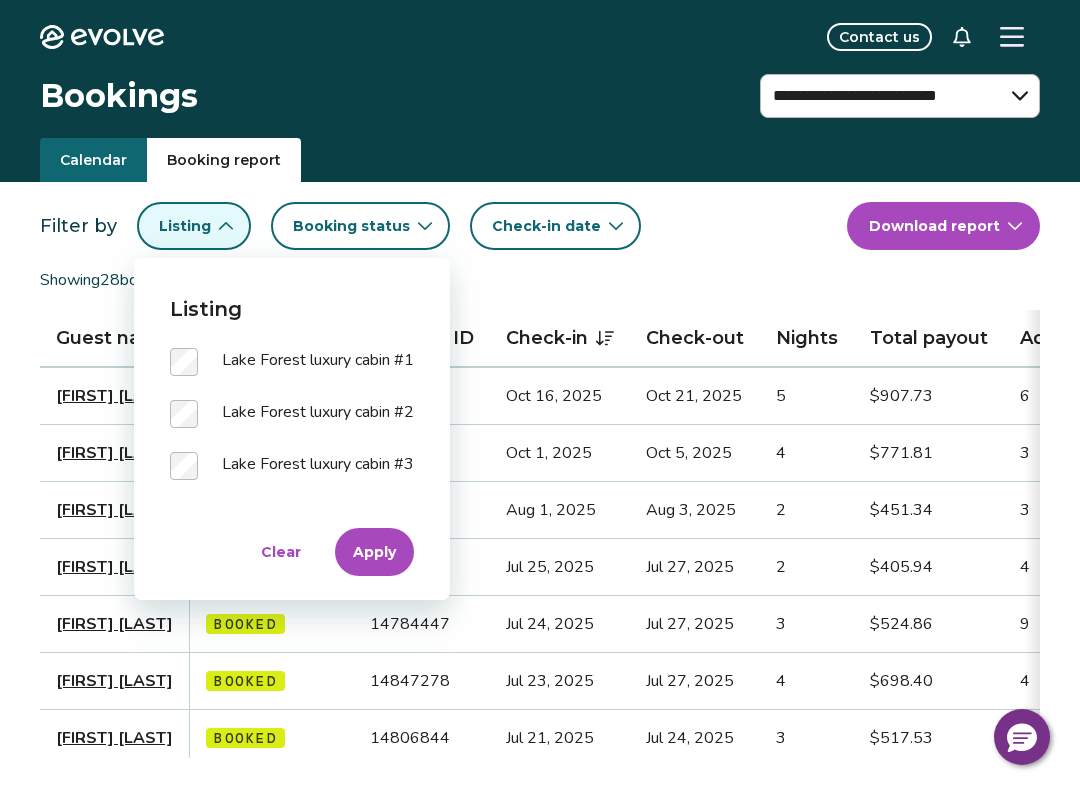 click on "Apply" at bounding box center (374, 552) 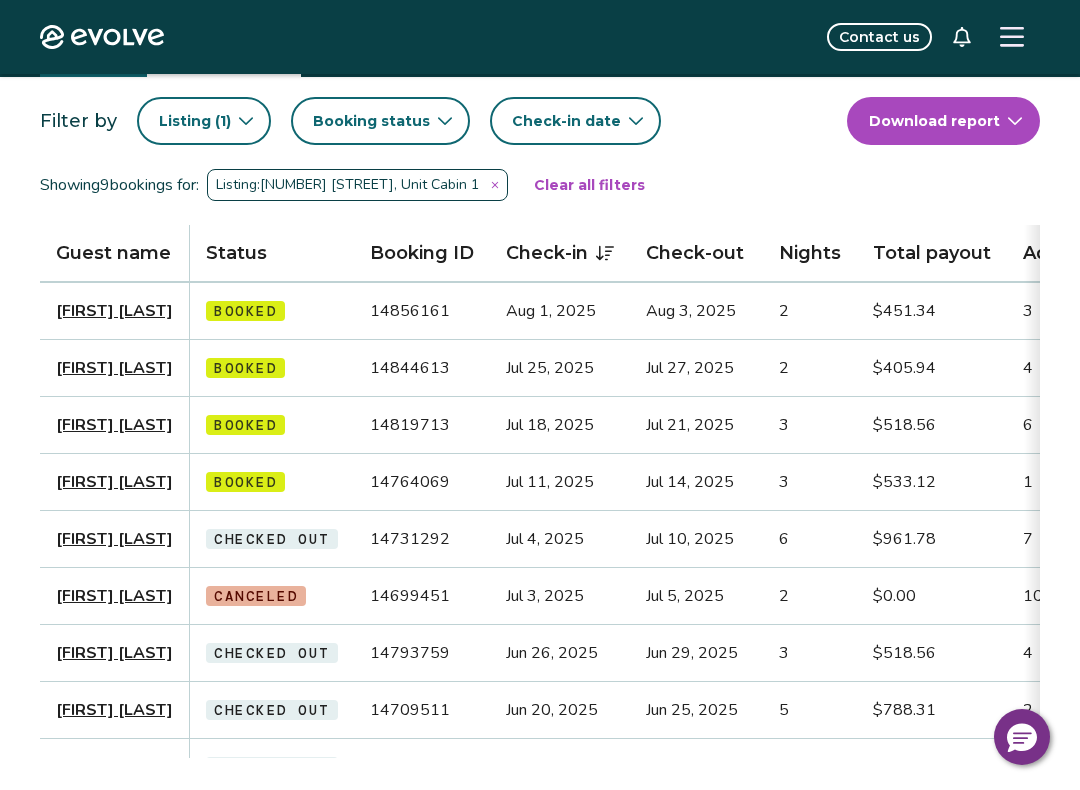 click on "Heather Pedersen" at bounding box center (114, 482) 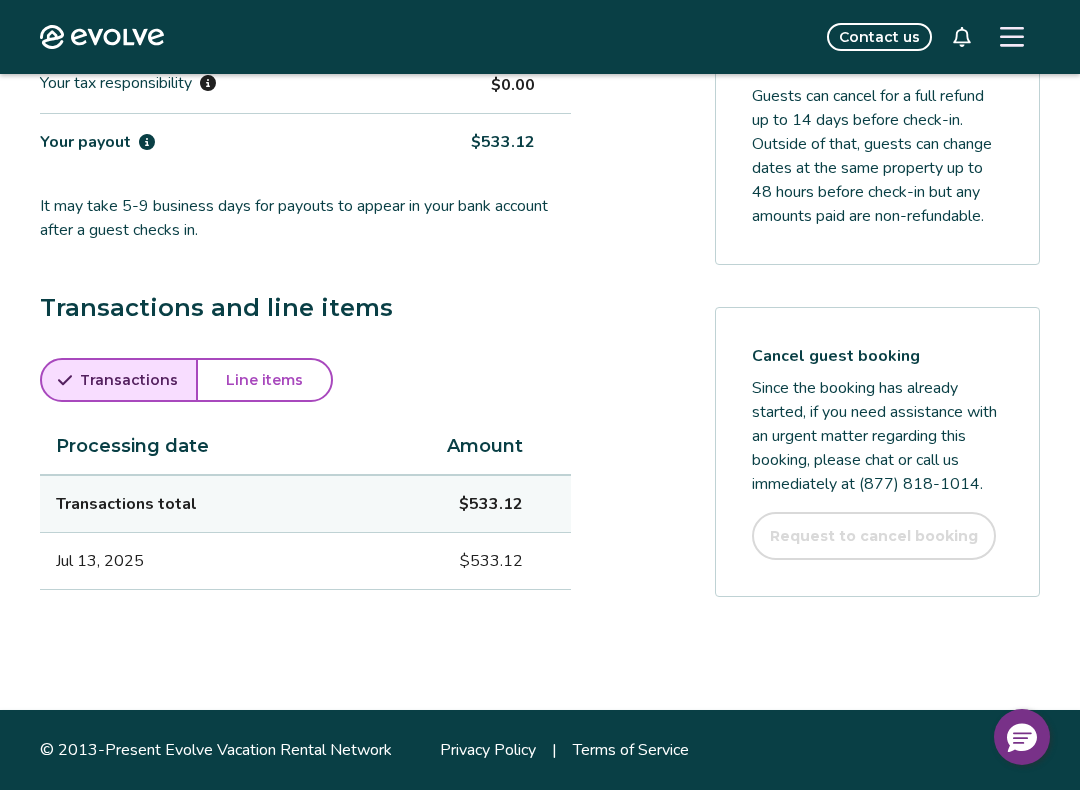 click on "Line items" at bounding box center [264, 380] 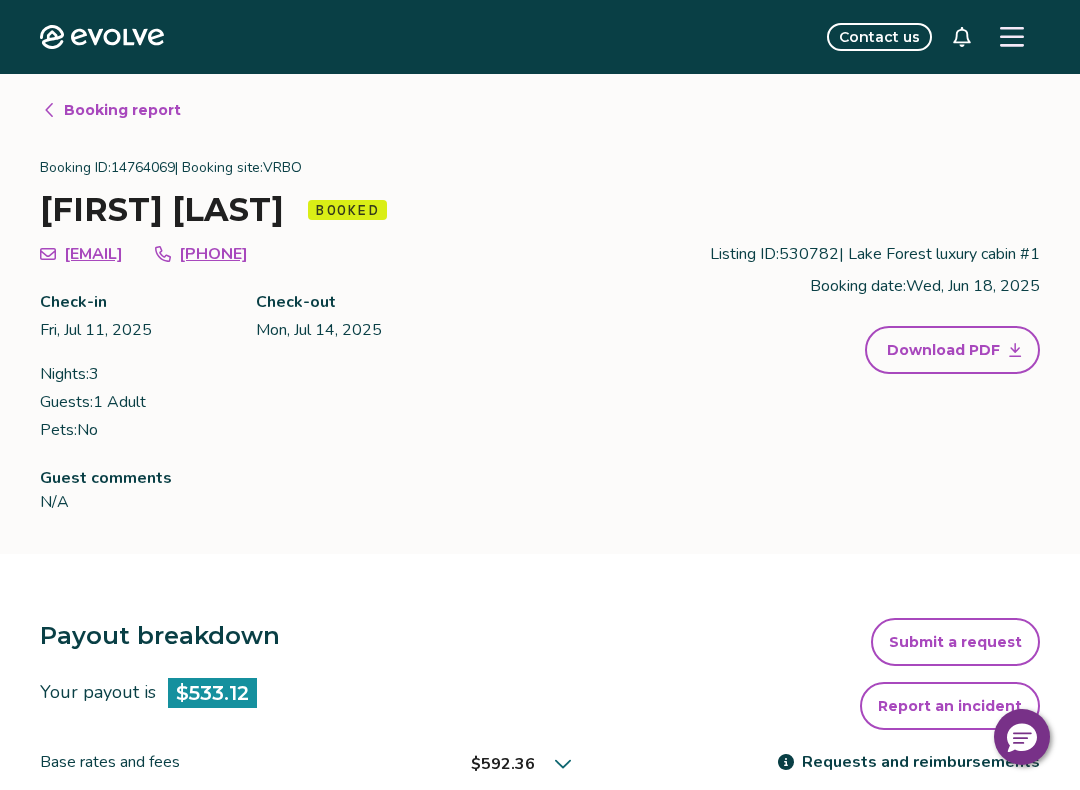 click on "Booking report" at bounding box center (122, 110) 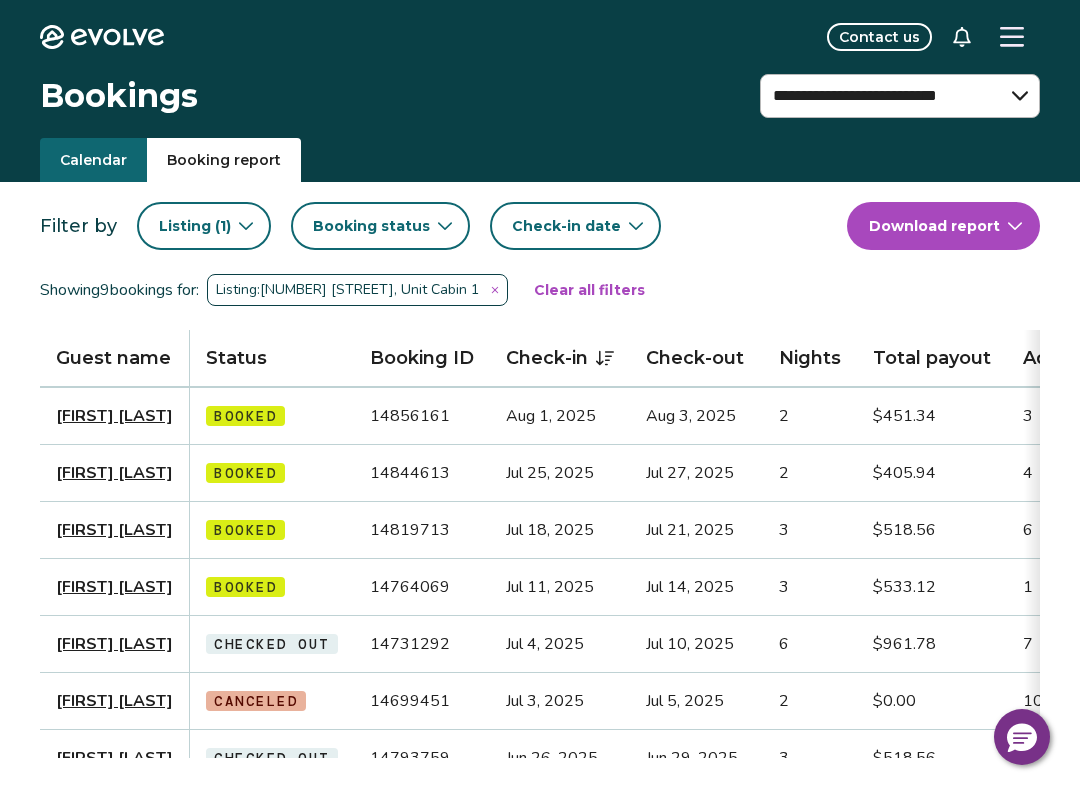 click 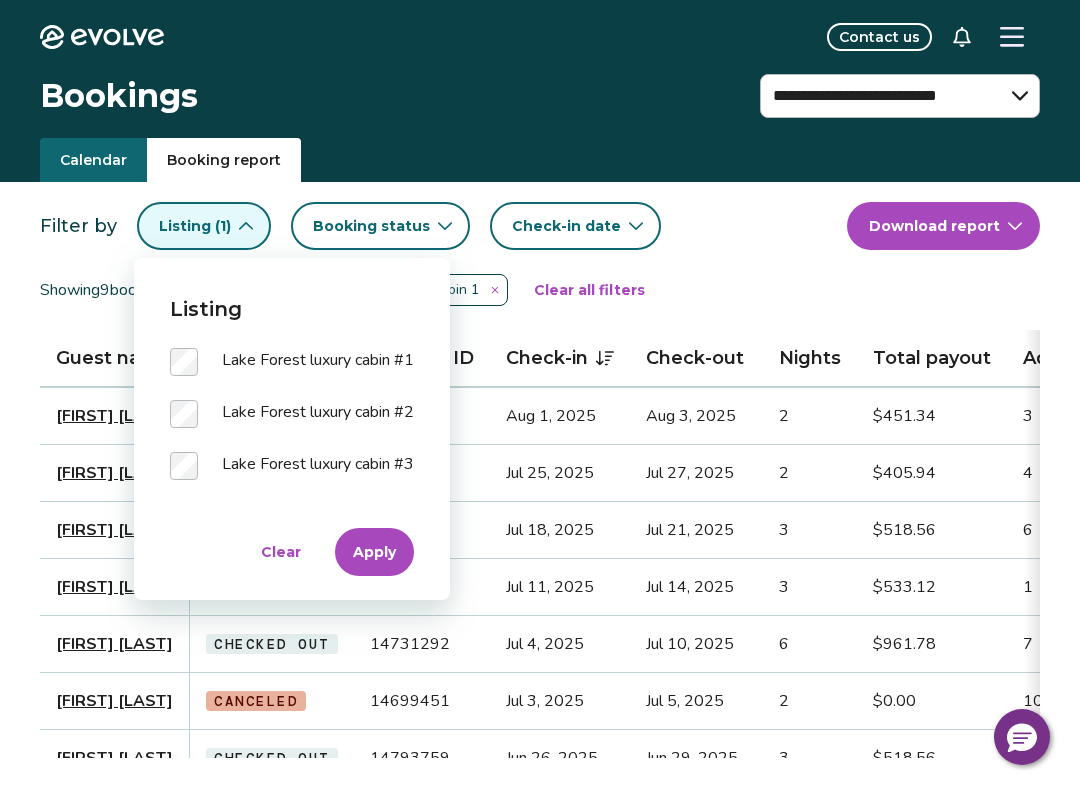 click on "Apply" at bounding box center [374, 552] 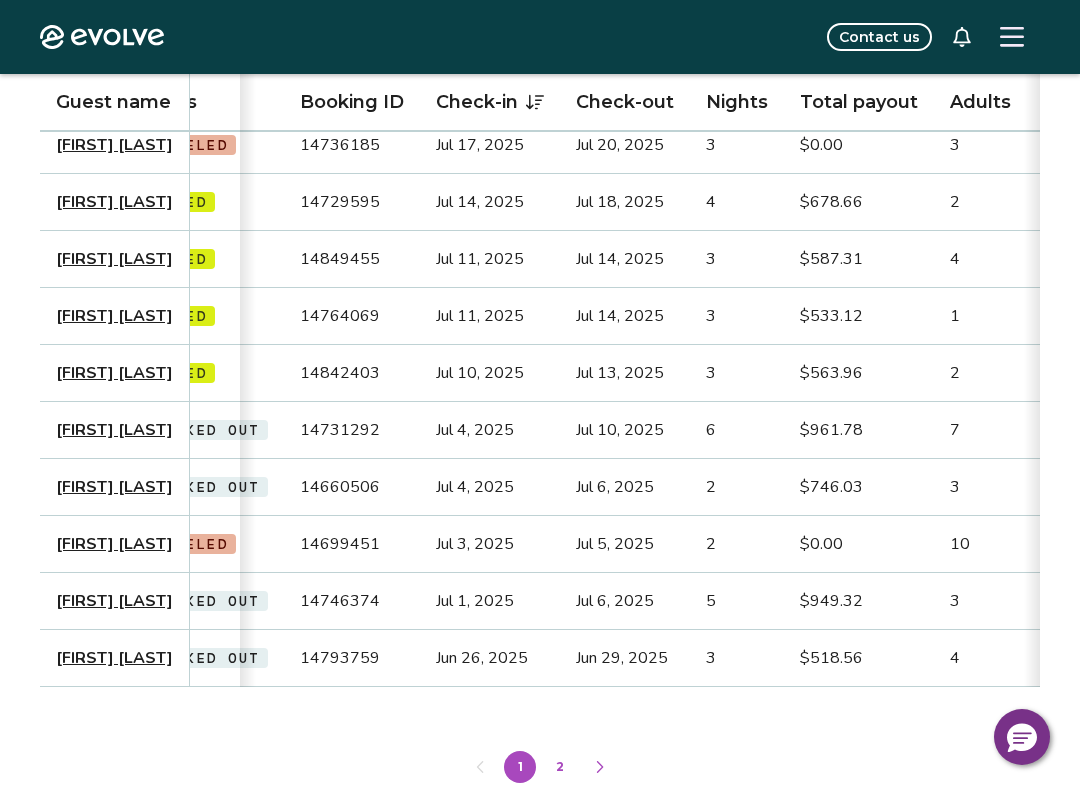 click on "Evolve Contact us" at bounding box center (540, 37) 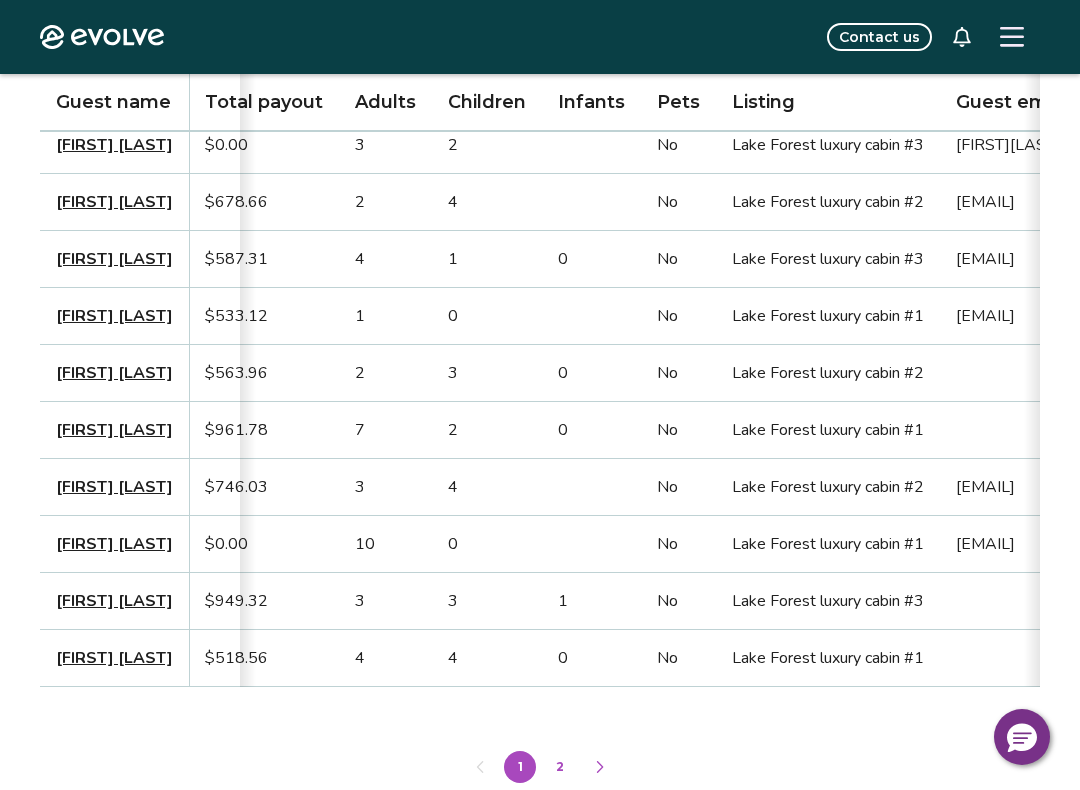 click on "Evolve Contact us" at bounding box center [540, 37] 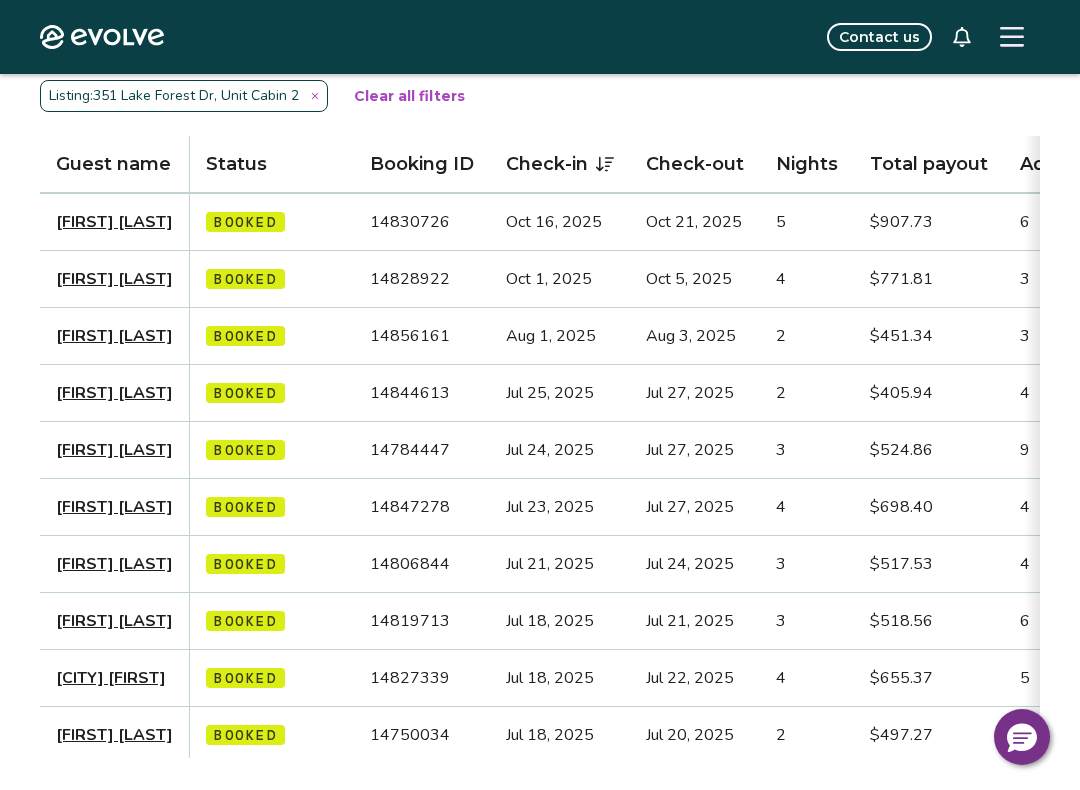 click on "Jul 24, 2025" at bounding box center (695, 564) 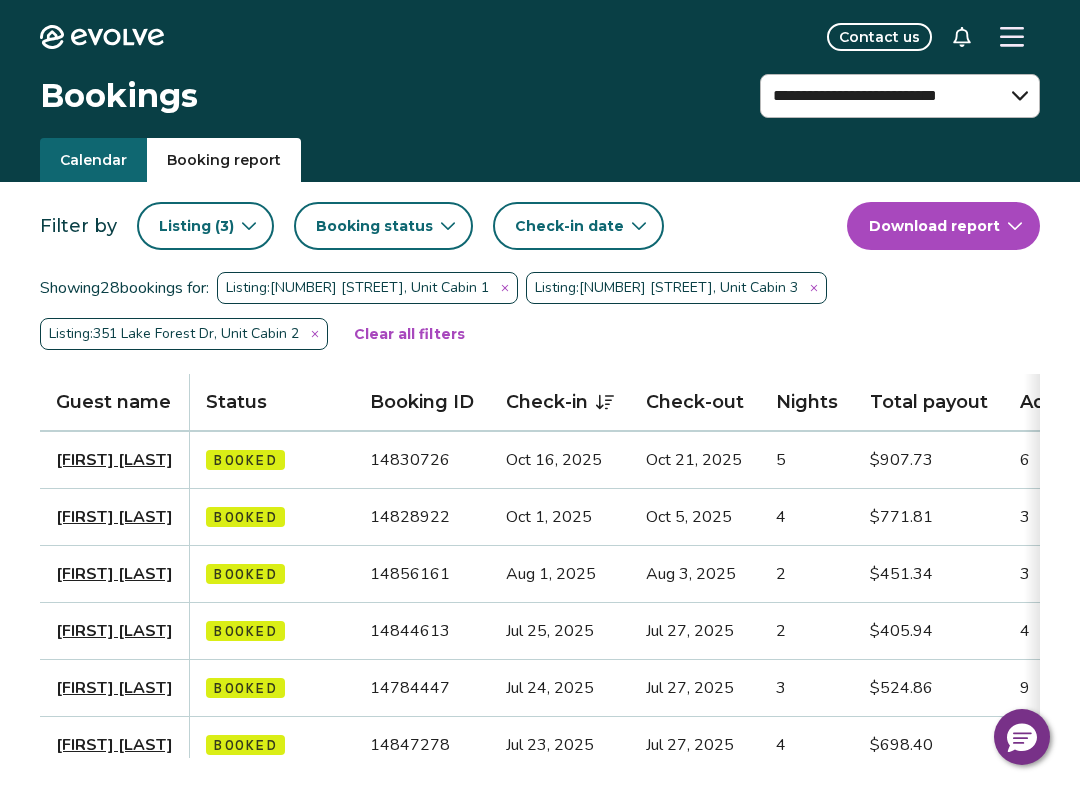 click 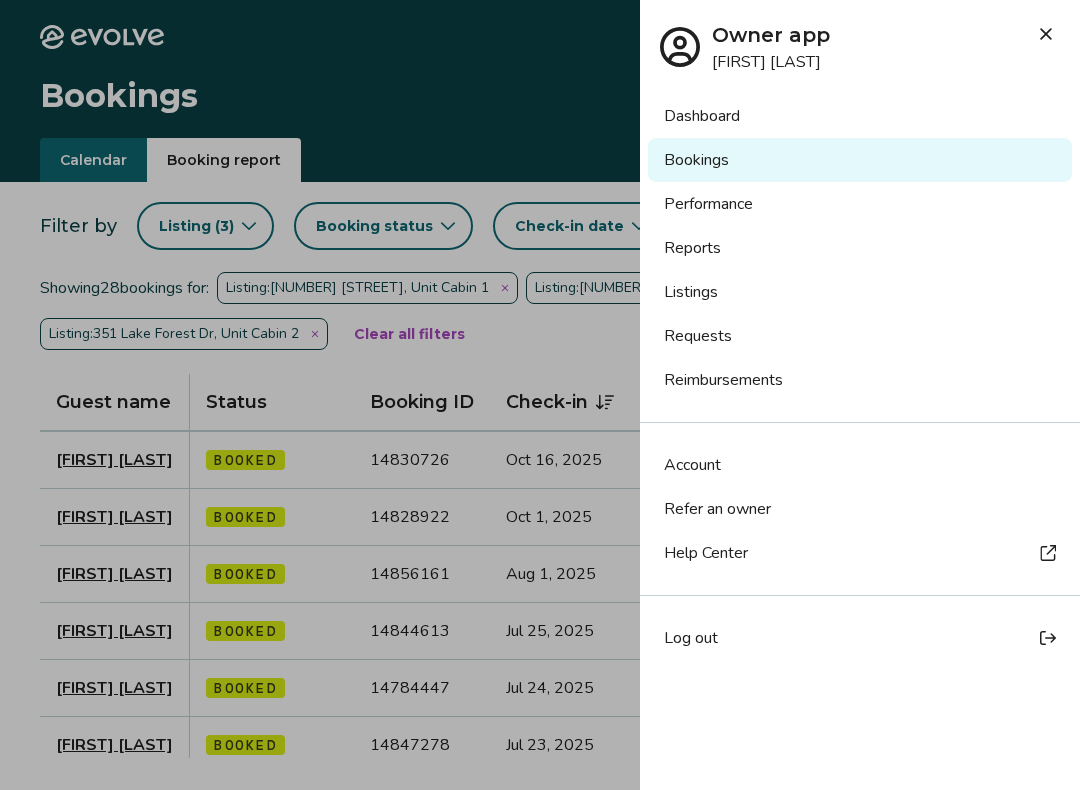 click on "Dashboard" at bounding box center (860, 116) 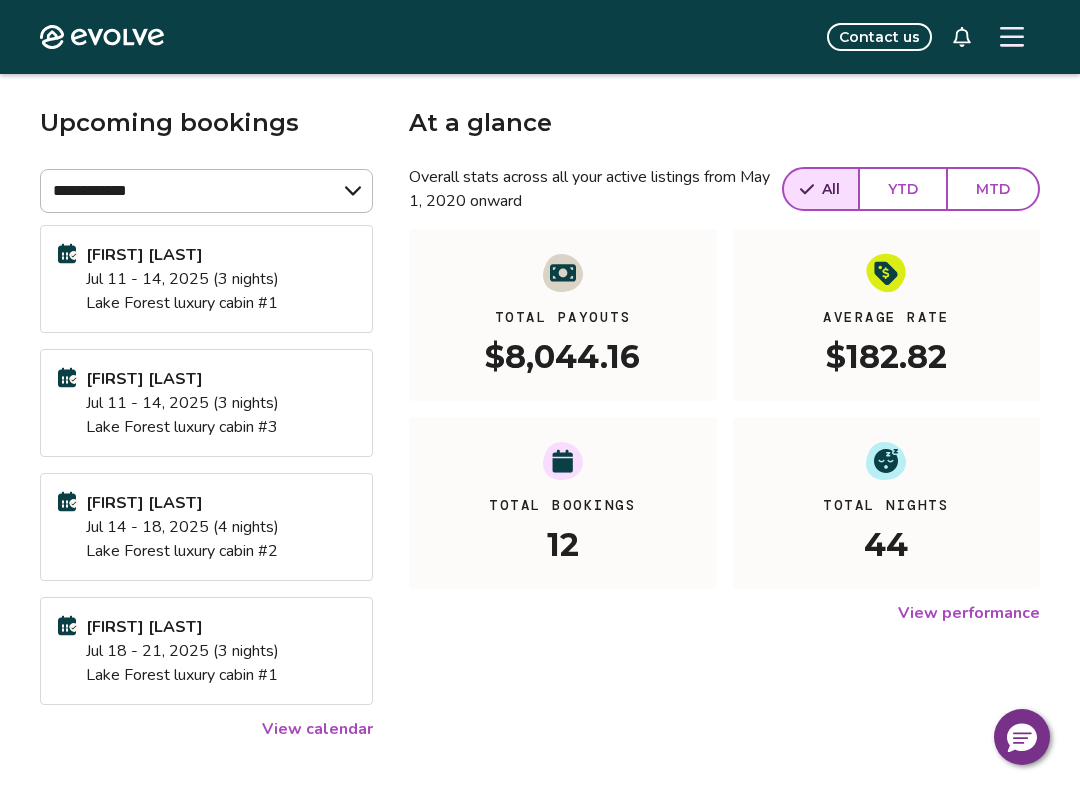 scroll, scrollTop: 0, scrollLeft: 0, axis: both 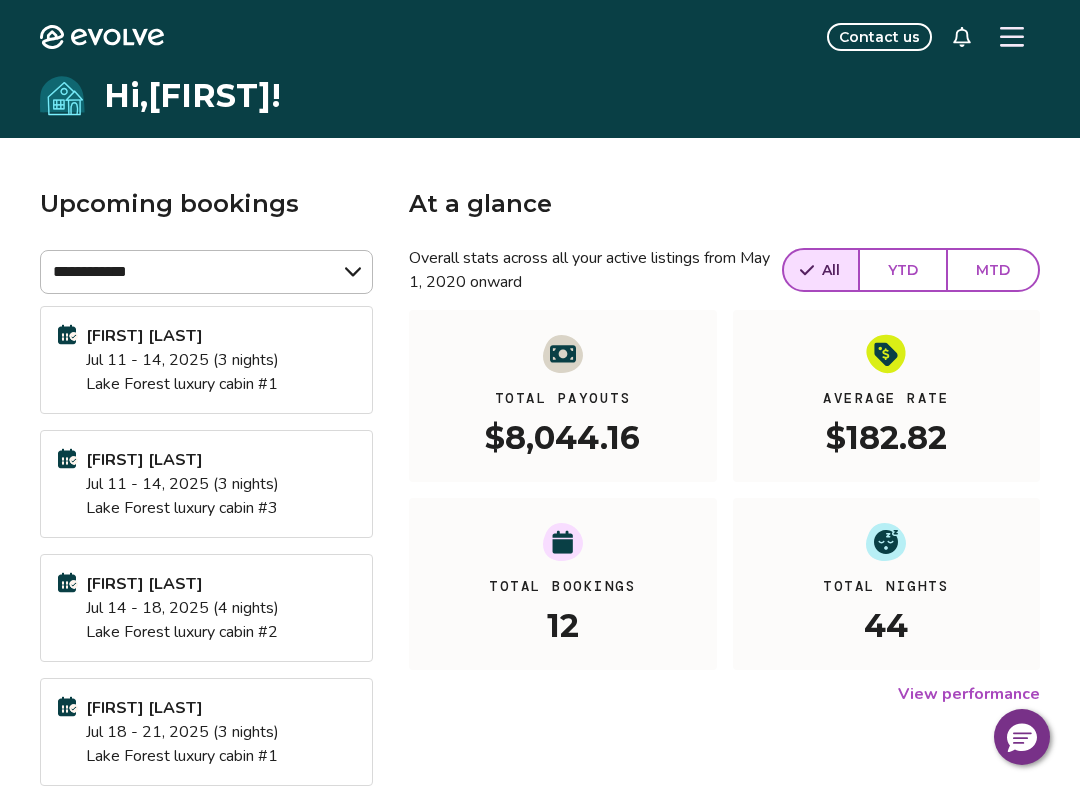 click 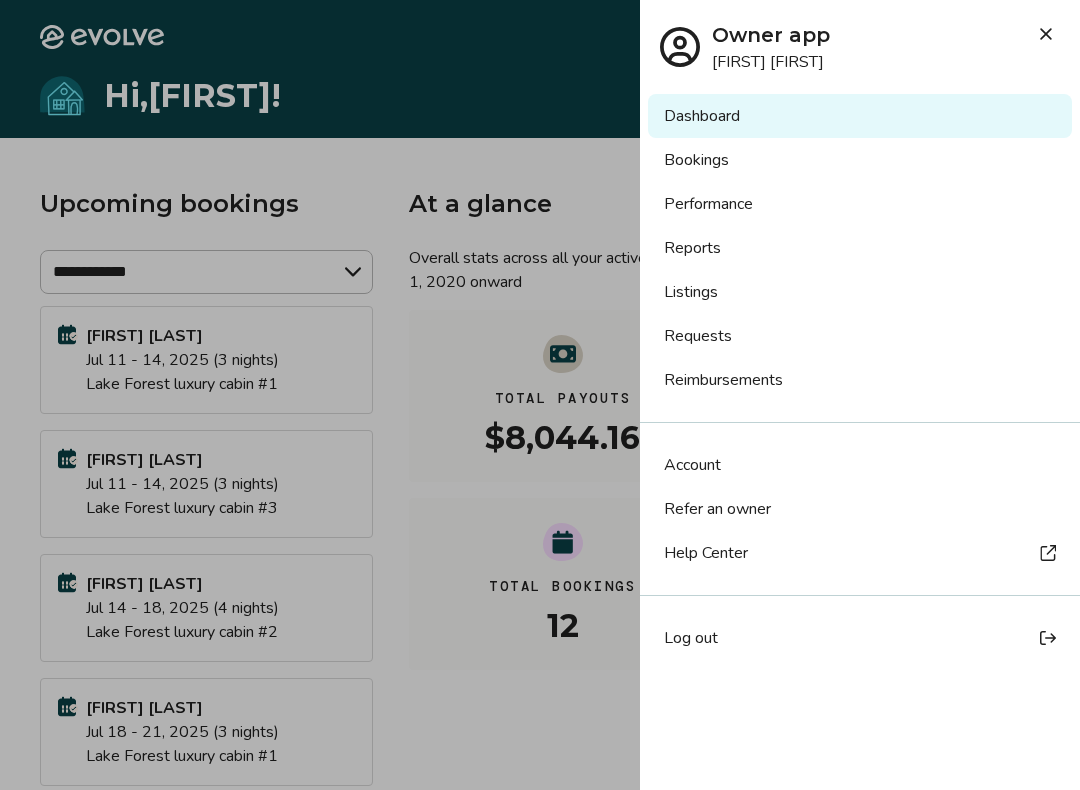click on "Log out" at bounding box center [691, 638] 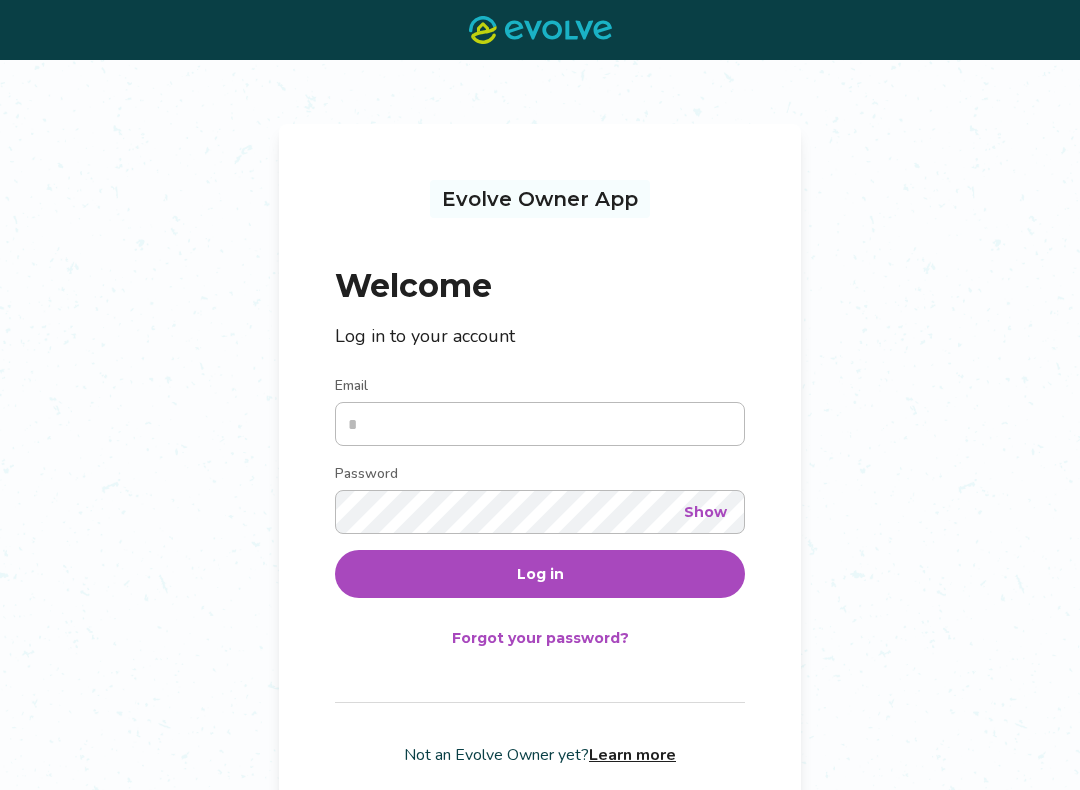 scroll, scrollTop: 0, scrollLeft: 0, axis: both 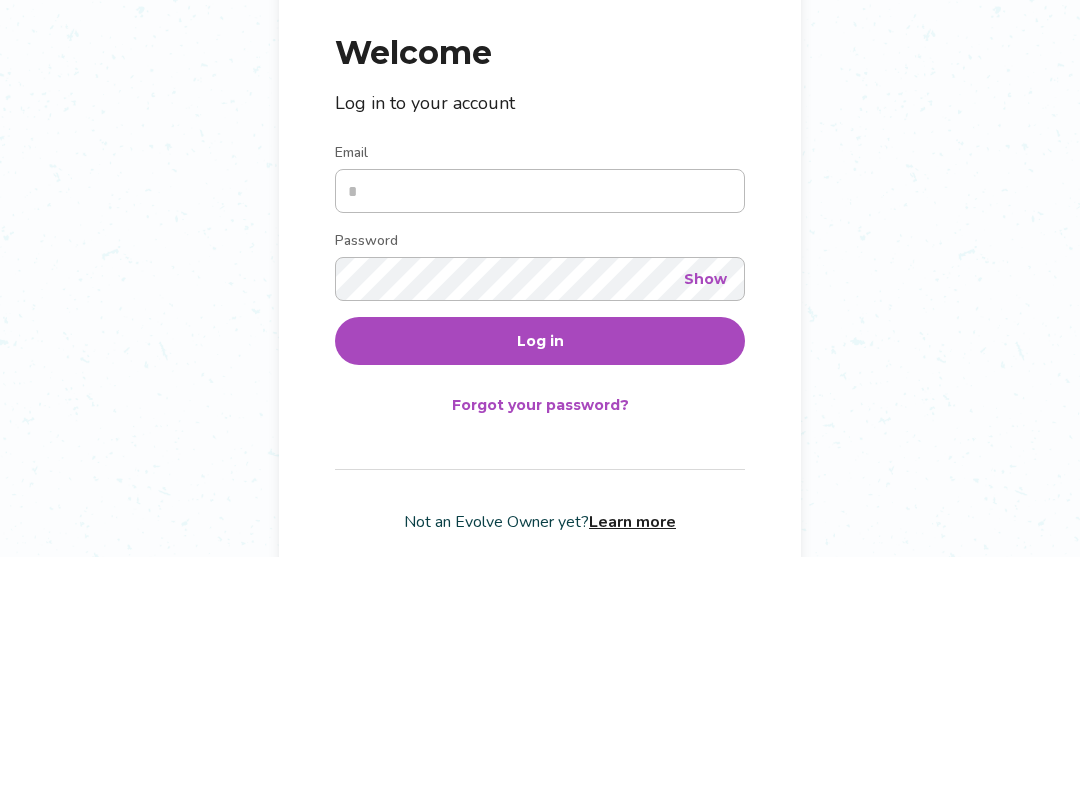 click on "Evolve Owner App Welcome Log in to your account Email   Password   Show Log in Forgot your password? Not an Evolve Owner yet?  Learn more" at bounding box center [540, 441] 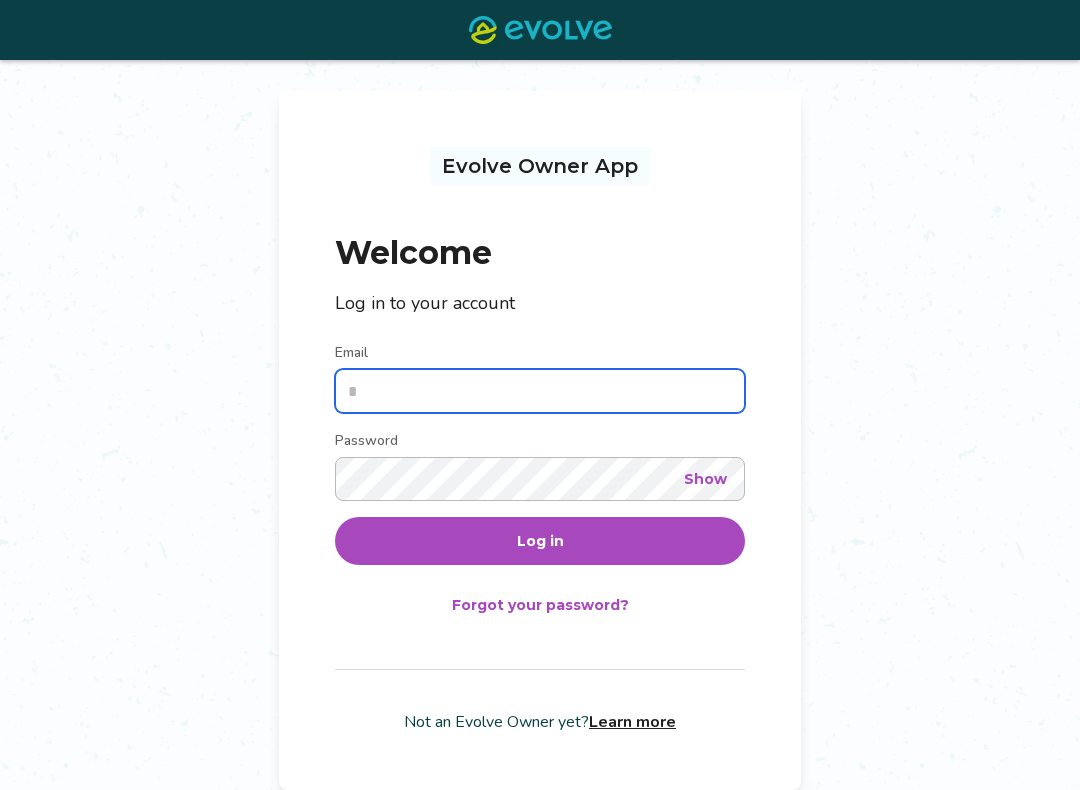 click on "Email" at bounding box center [540, 391] 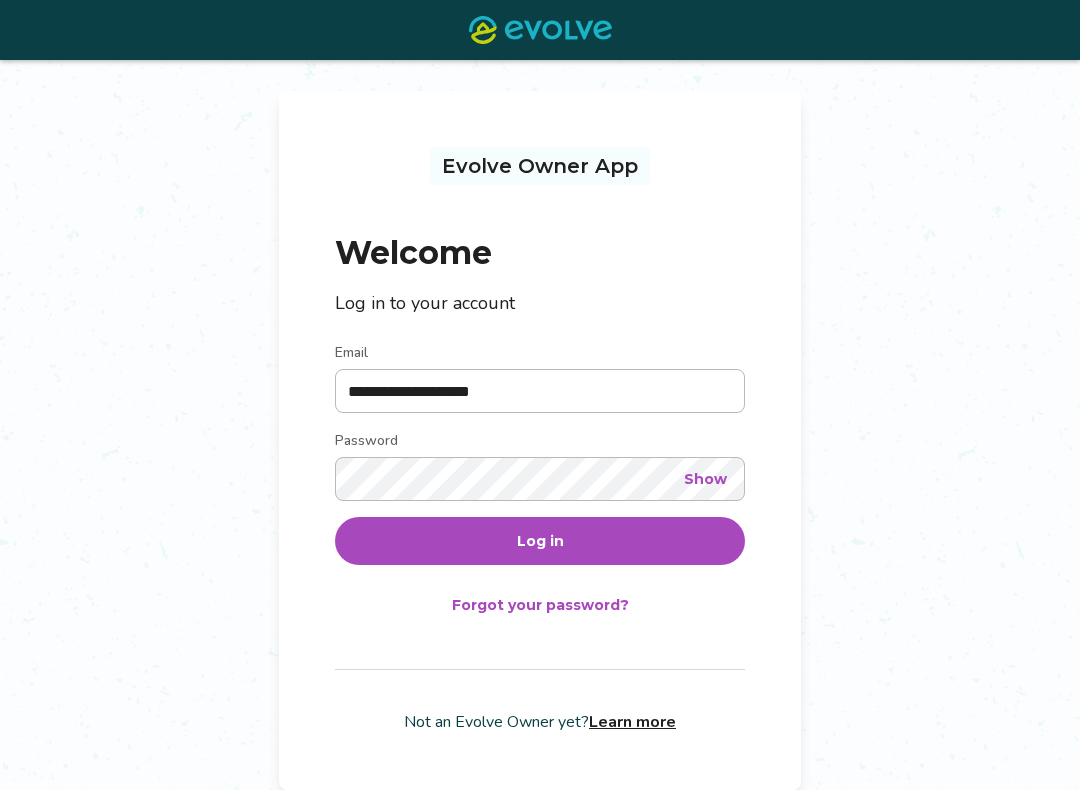 click on "Log in" at bounding box center [540, 541] 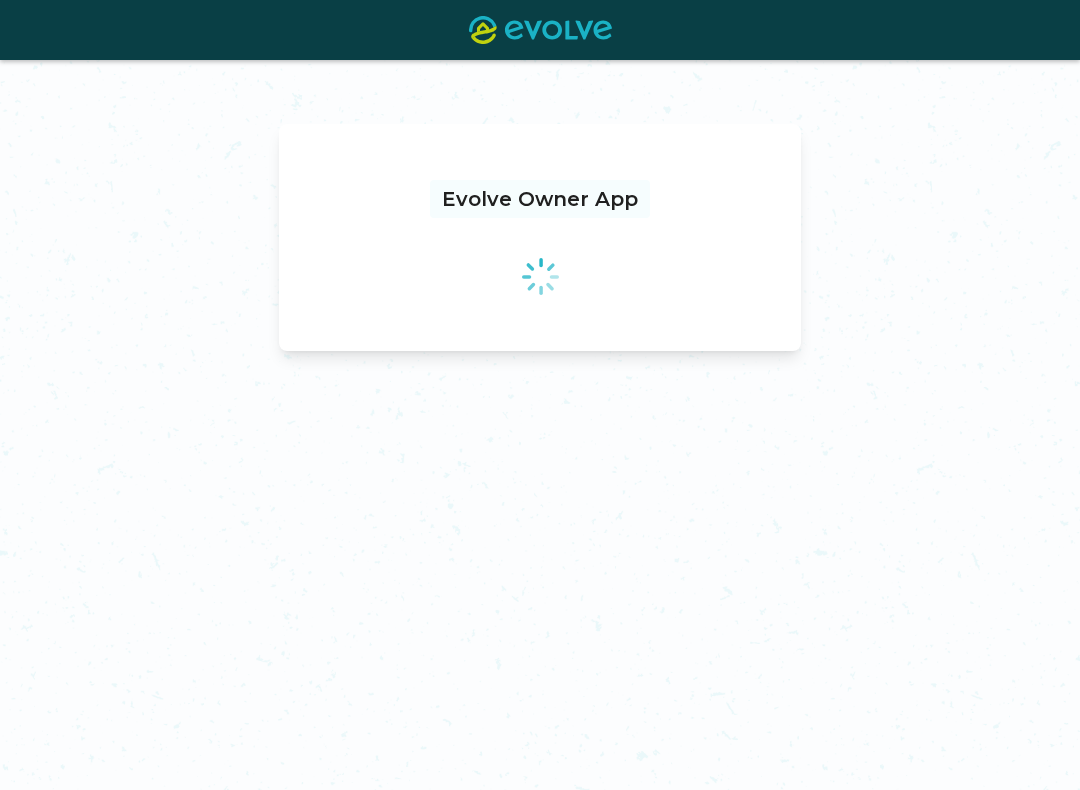 scroll, scrollTop: 0, scrollLeft: 0, axis: both 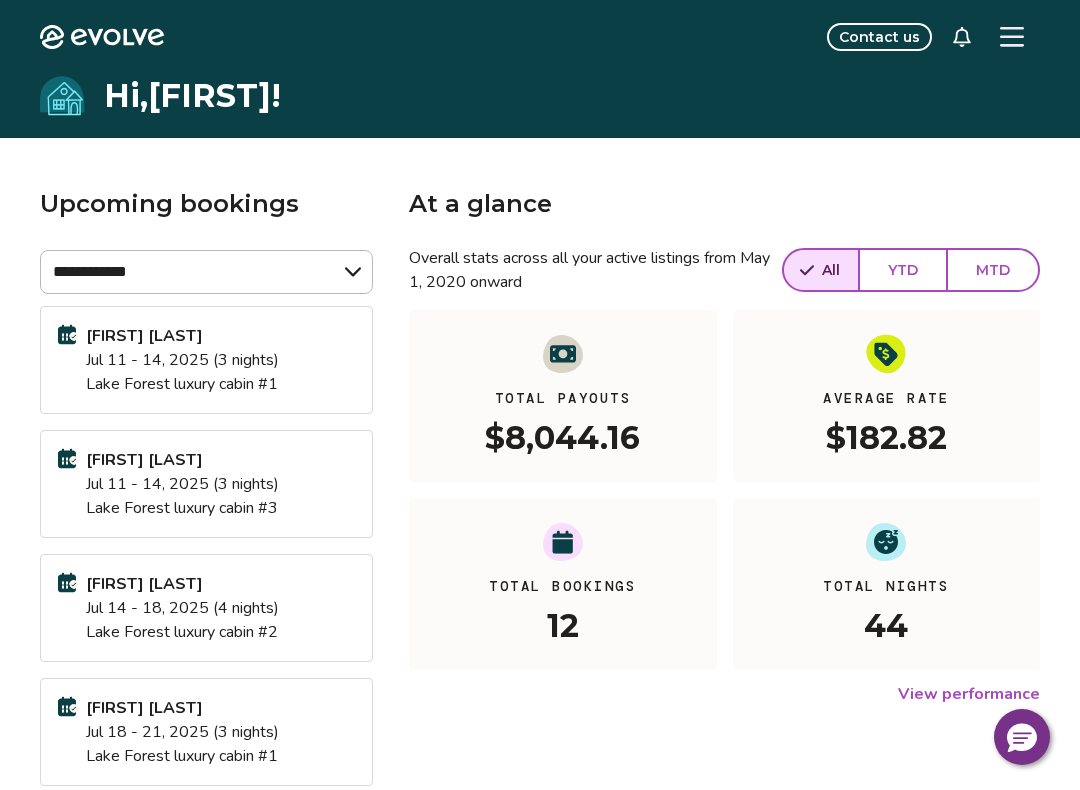 click at bounding box center (1012, 37) 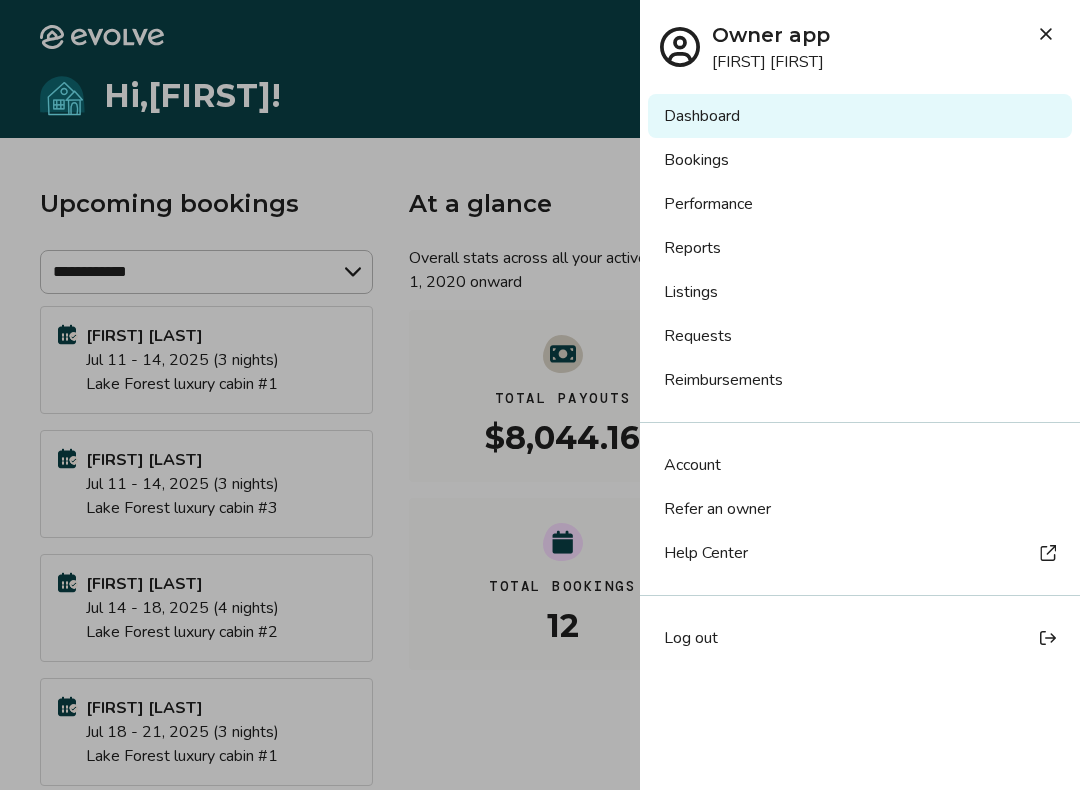 click on "Bookings" at bounding box center (860, 160) 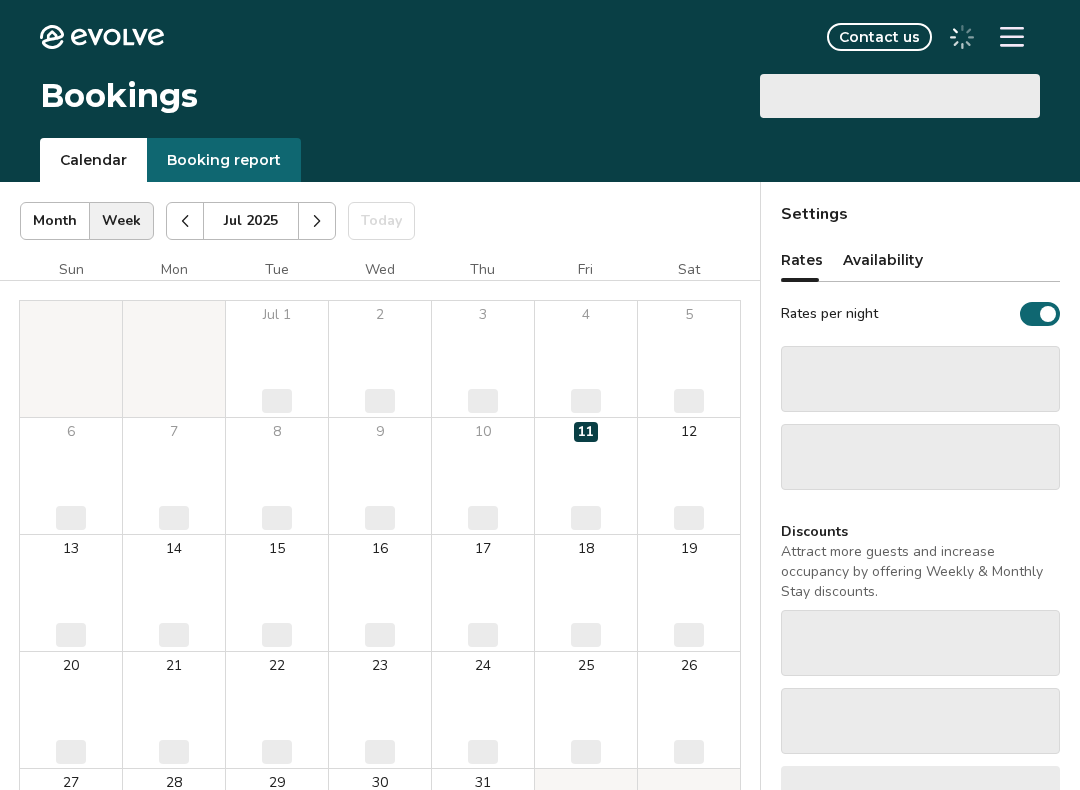scroll, scrollTop: 0, scrollLeft: 0, axis: both 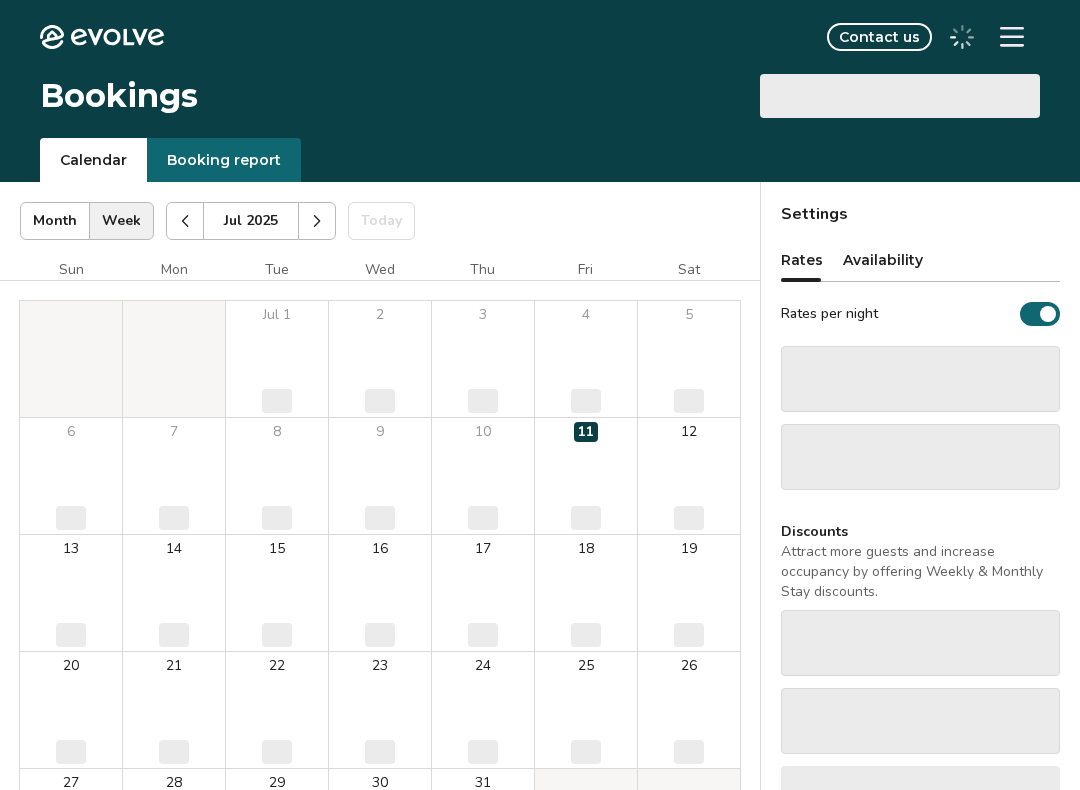 click on "Booking report" at bounding box center [224, 160] 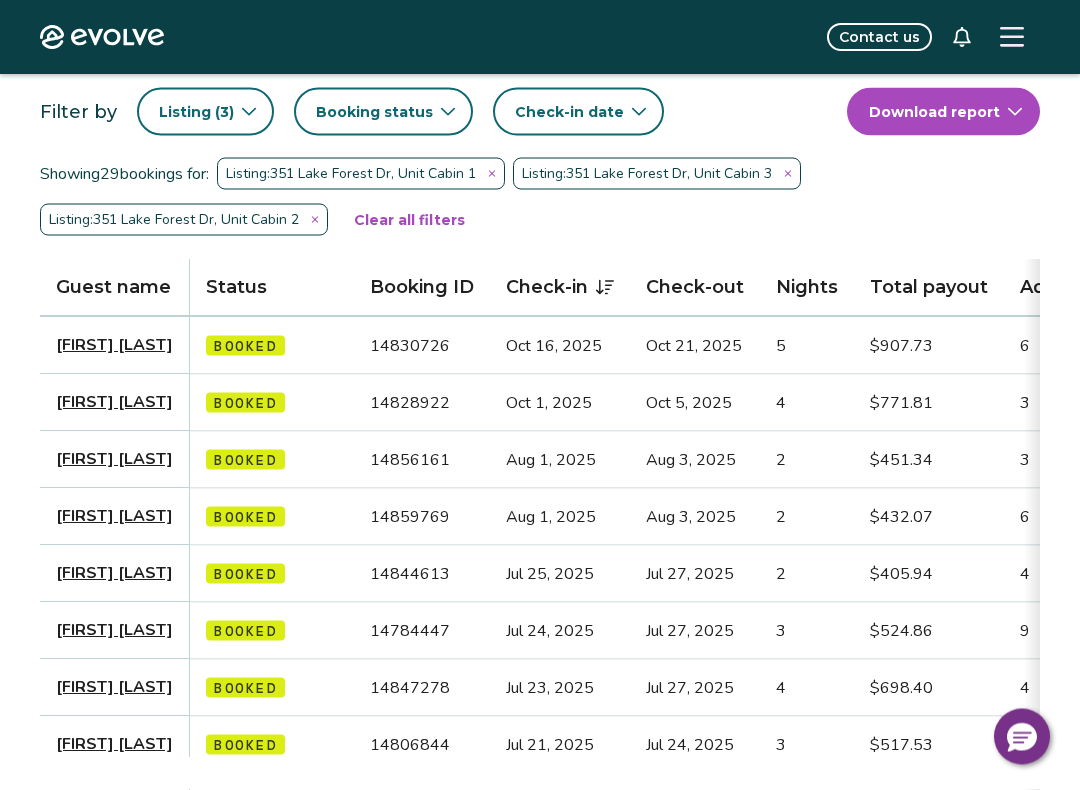 scroll, scrollTop: 115, scrollLeft: 0, axis: vertical 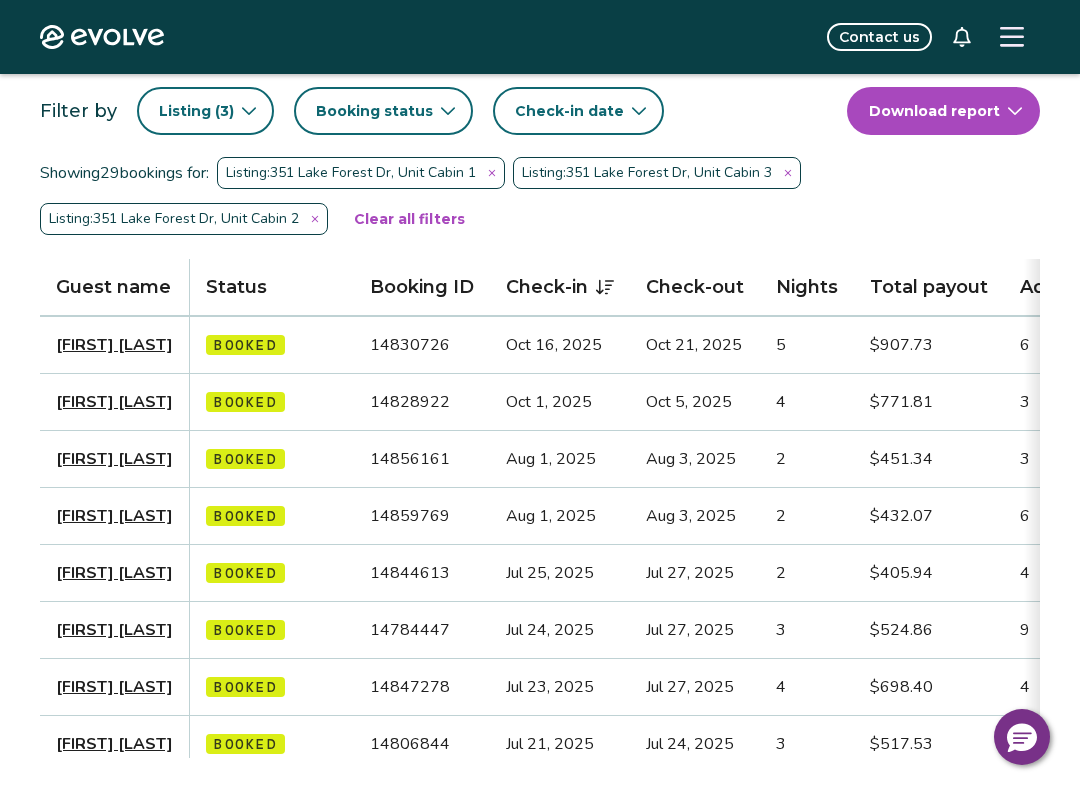 click on "Sean Moody" at bounding box center [114, 516] 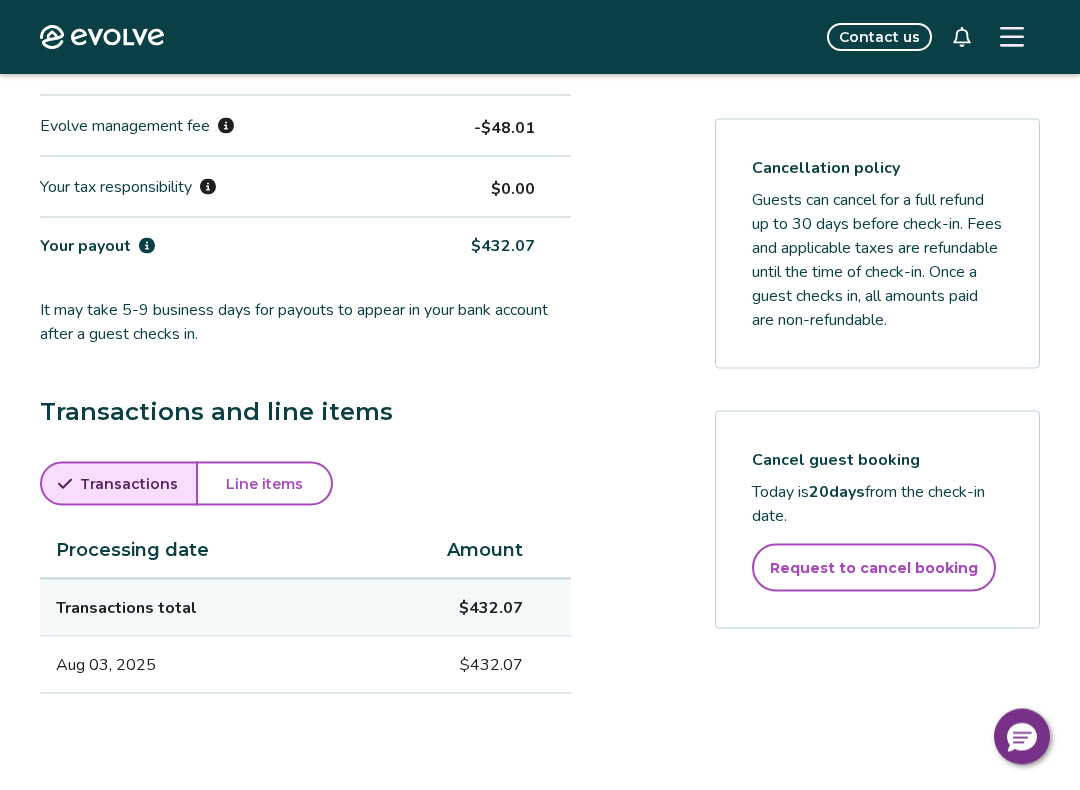 click on "Line items" at bounding box center (264, 484) 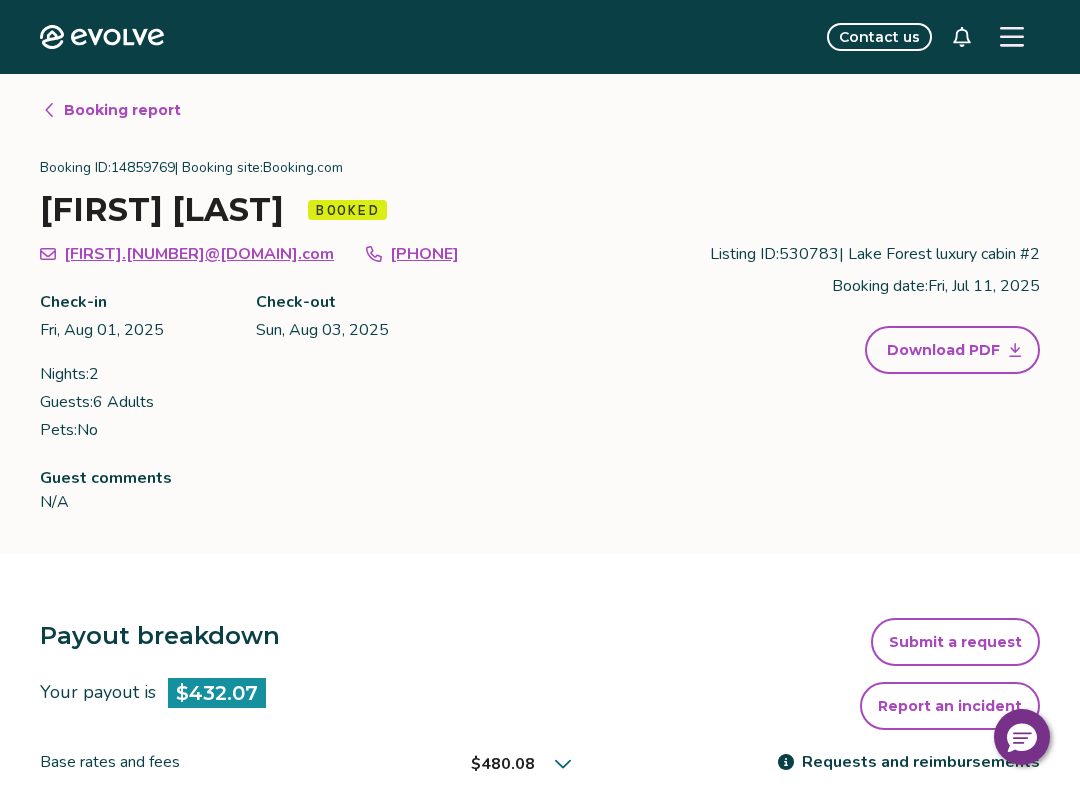 click on "Booking report" at bounding box center [122, 110] 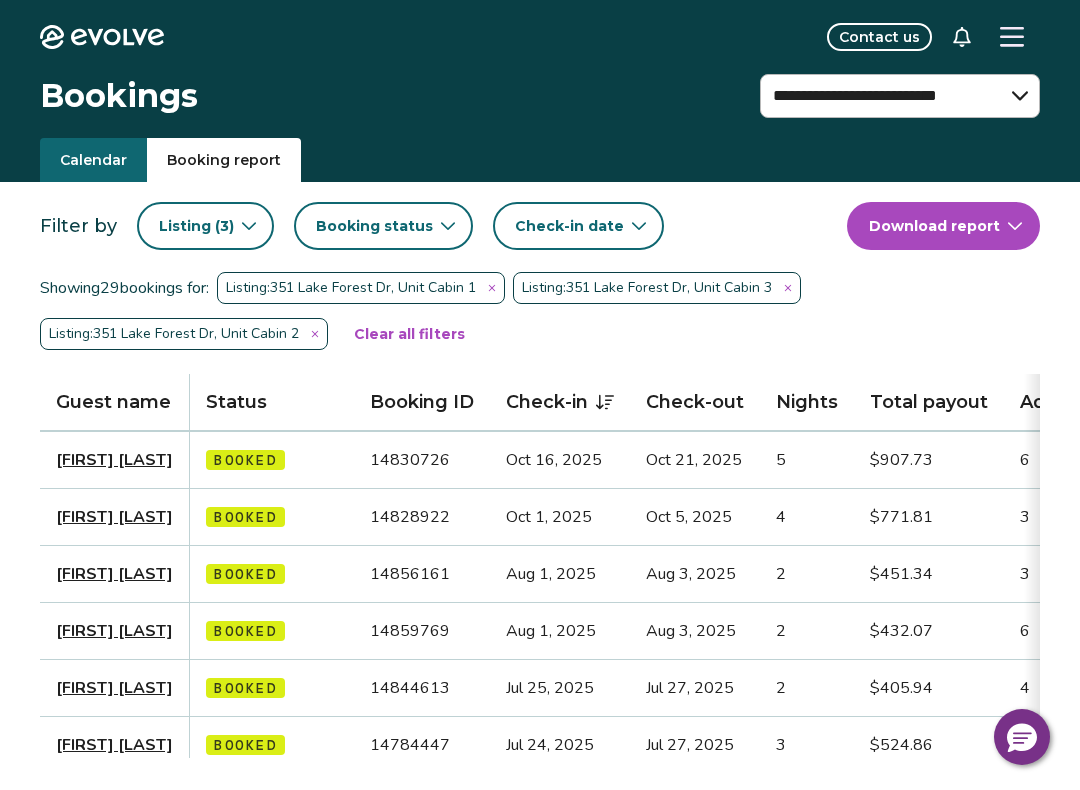click on "Kevin Frautschi" at bounding box center (114, 574) 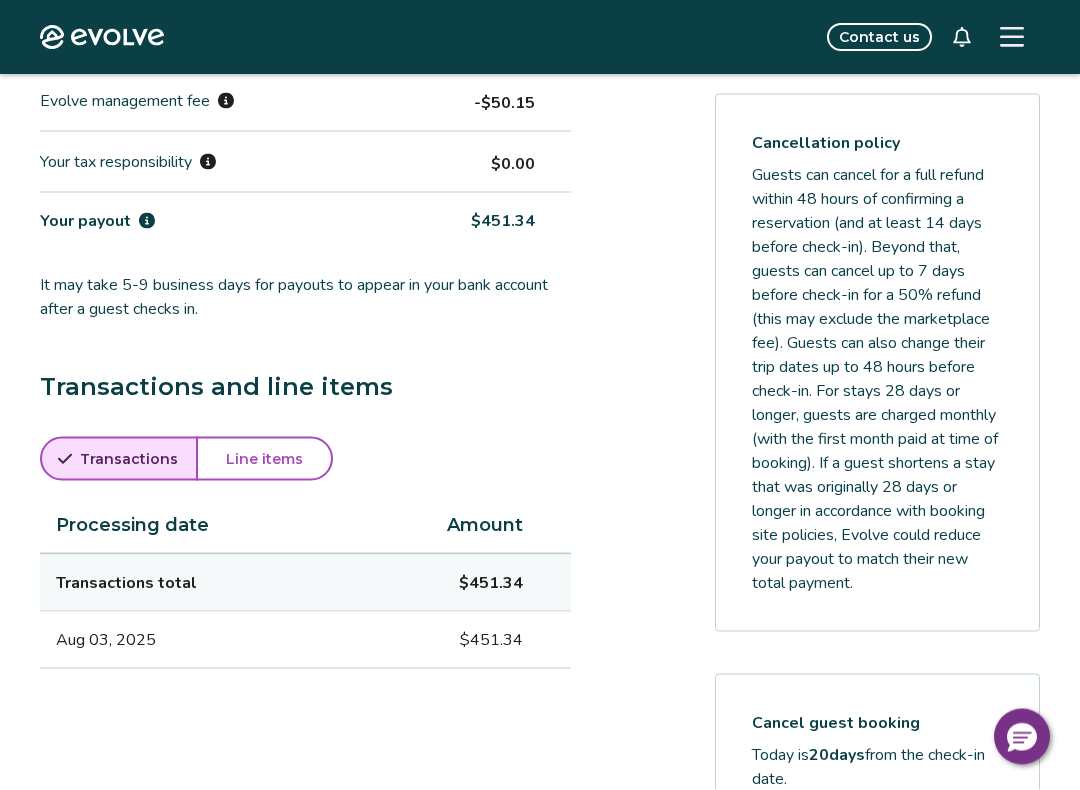 click on "Line items" at bounding box center [264, 459] 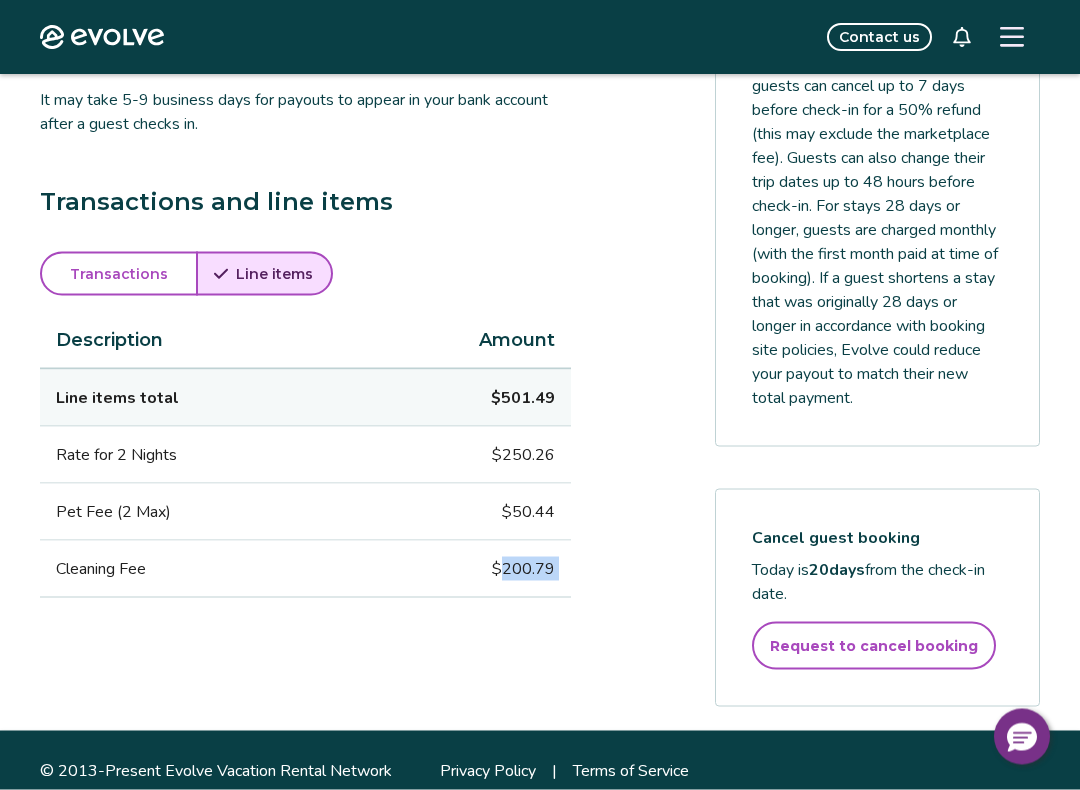 click on "Payout breakdown Your payout is $451.34 Base rates and fees $501.49 Evolve management fee -$50.15 Your tax responsibility $0.00 Your payout $451.34 It may take 5-9 business days for payouts to appear in your bank account after a guest checks in. Transactions and line items Transactions Line items Description Amount Line items total $501.49 Rate for 2 Nights $250.26 Pet Fee (2 Max) $50.44 Cleaning Fee $200.79 Submit a request Report an incident Requests and reimbursements Cancellation policy Cancel guest booking Today is  20  days  from the check-in date. Request to cancel booking" at bounding box center (540, 209) 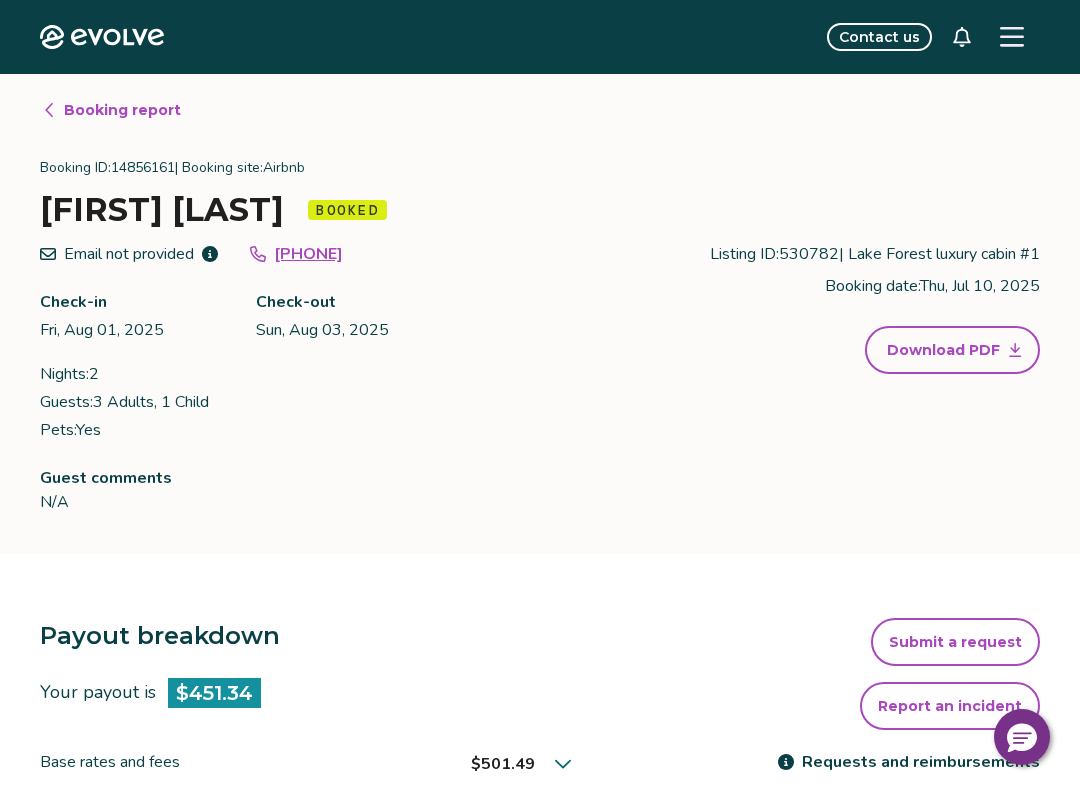 click on "Booking report" at bounding box center (122, 110) 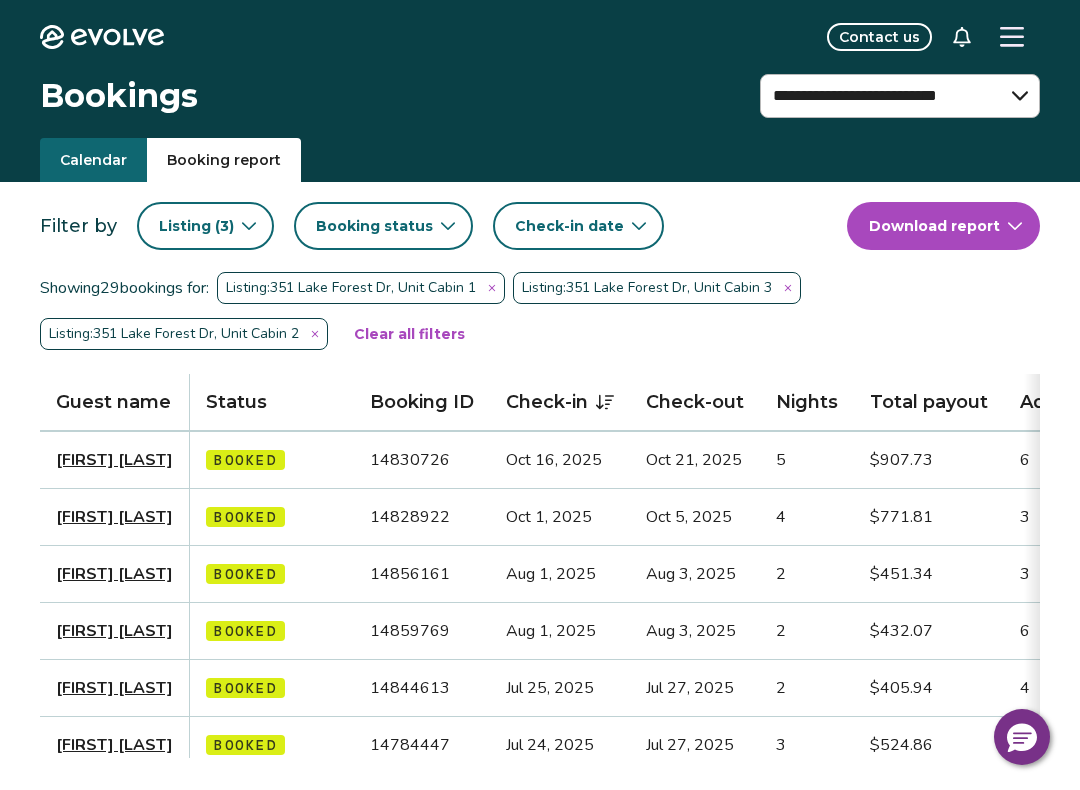click 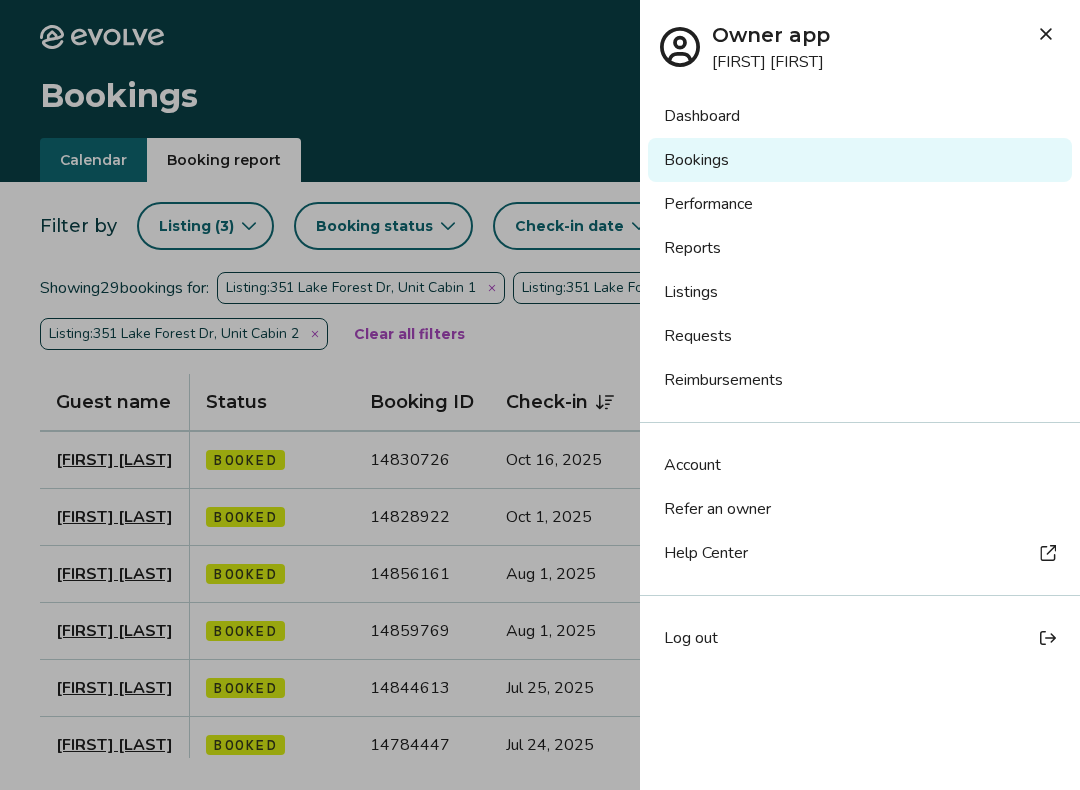 click on "Performance" at bounding box center (860, 204) 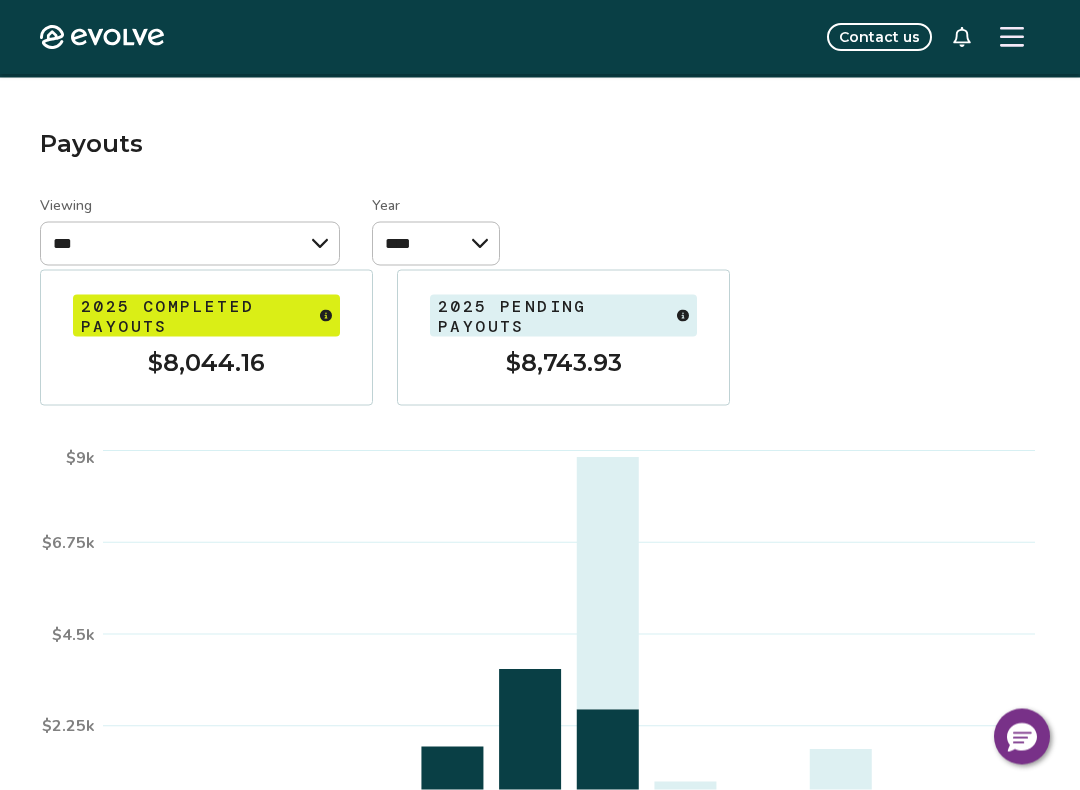 scroll, scrollTop: 61, scrollLeft: 0, axis: vertical 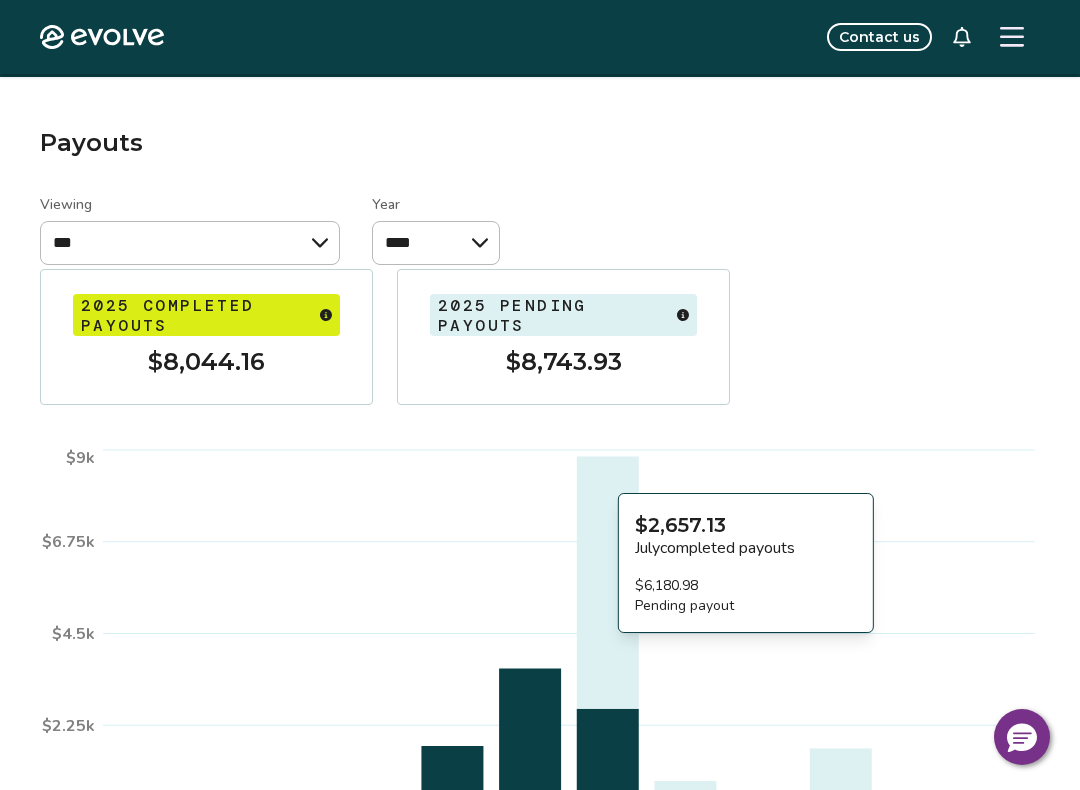 click 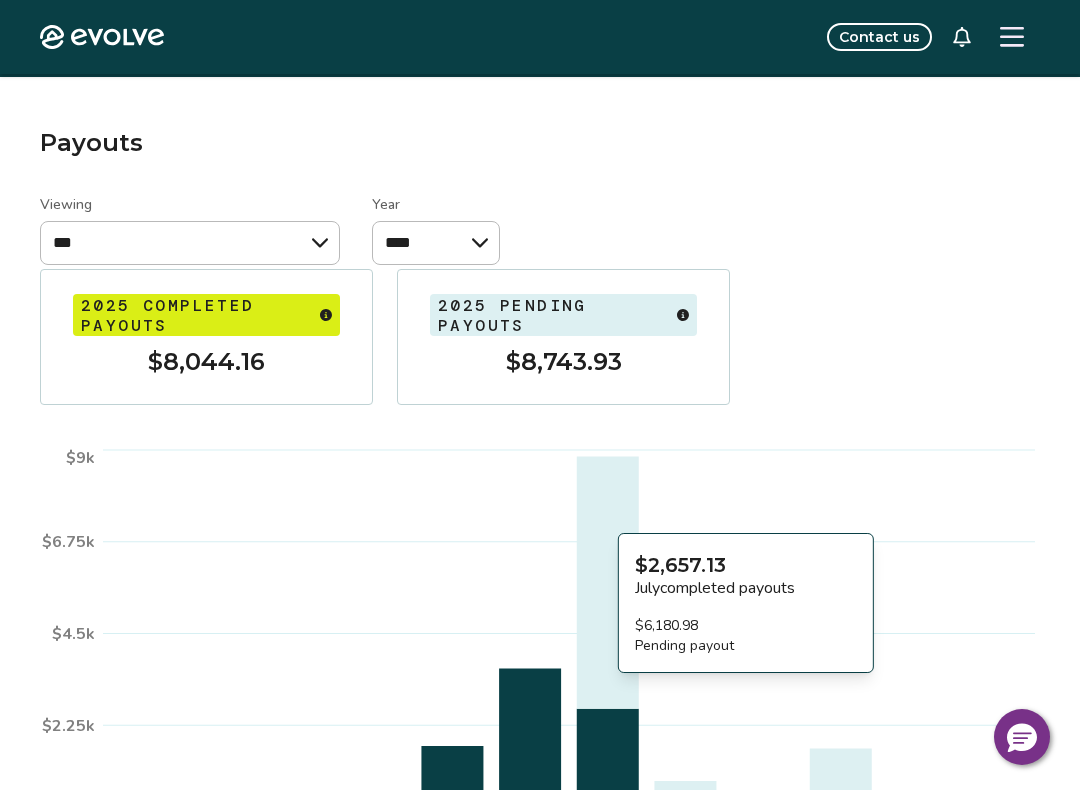 click 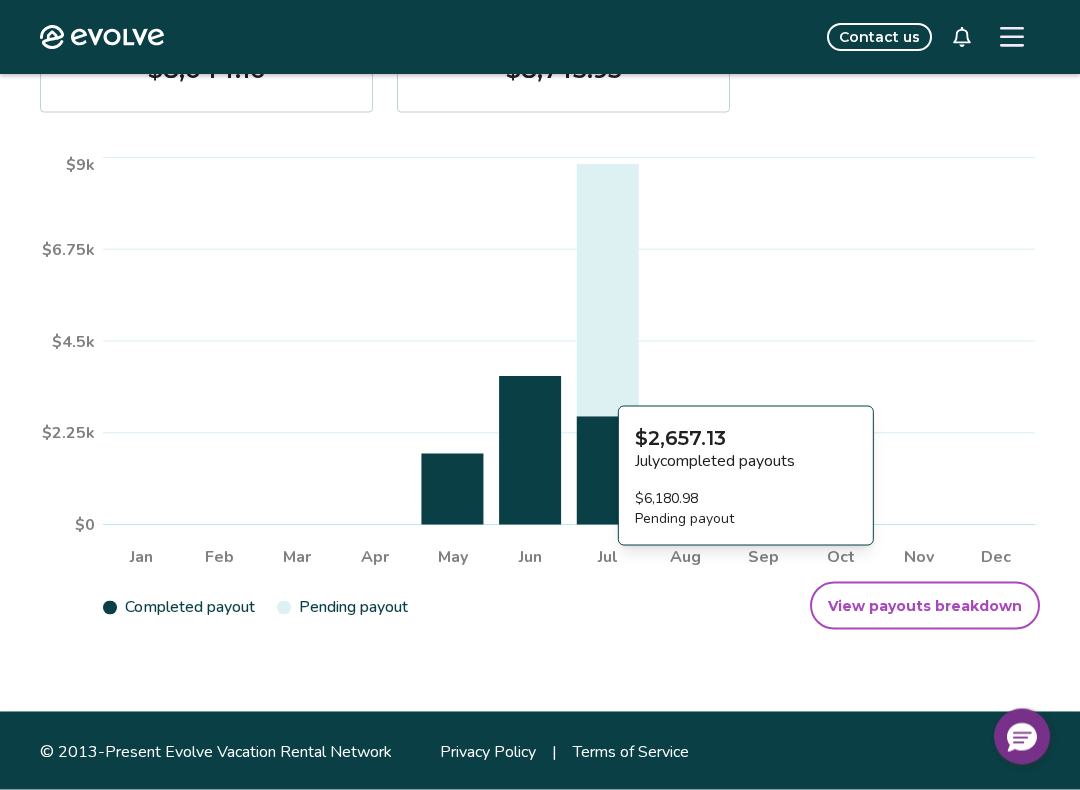 scroll, scrollTop: 354, scrollLeft: 0, axis: vertical 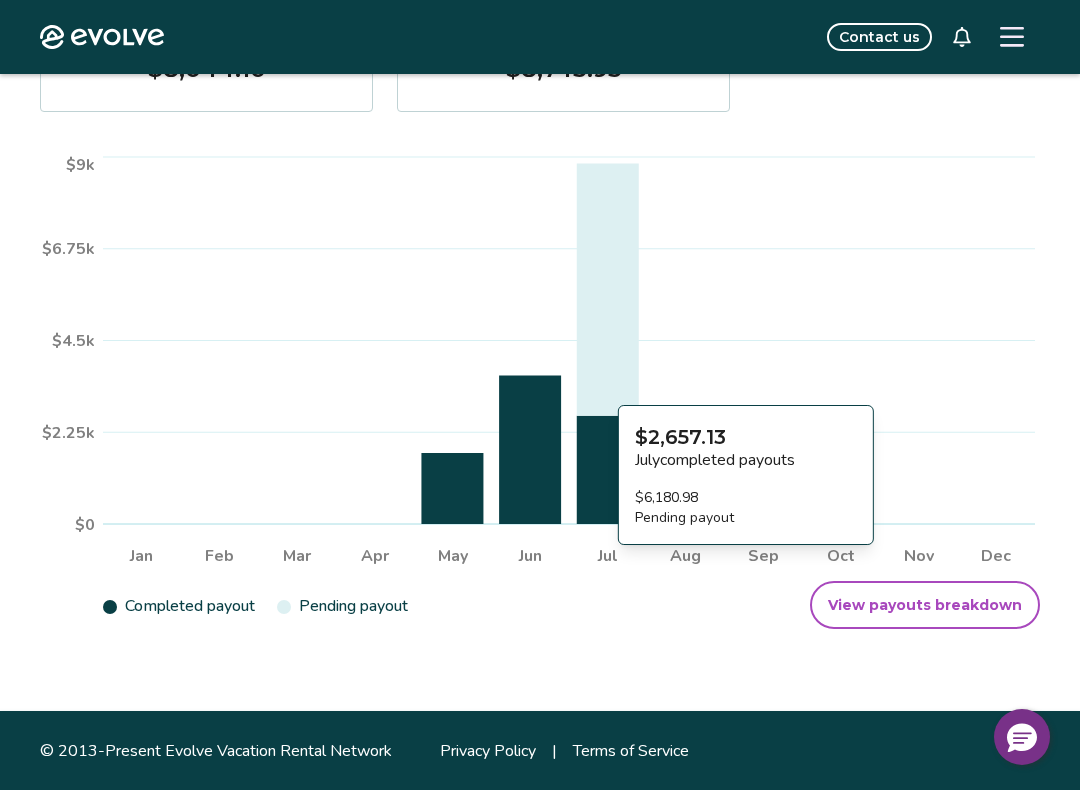 click 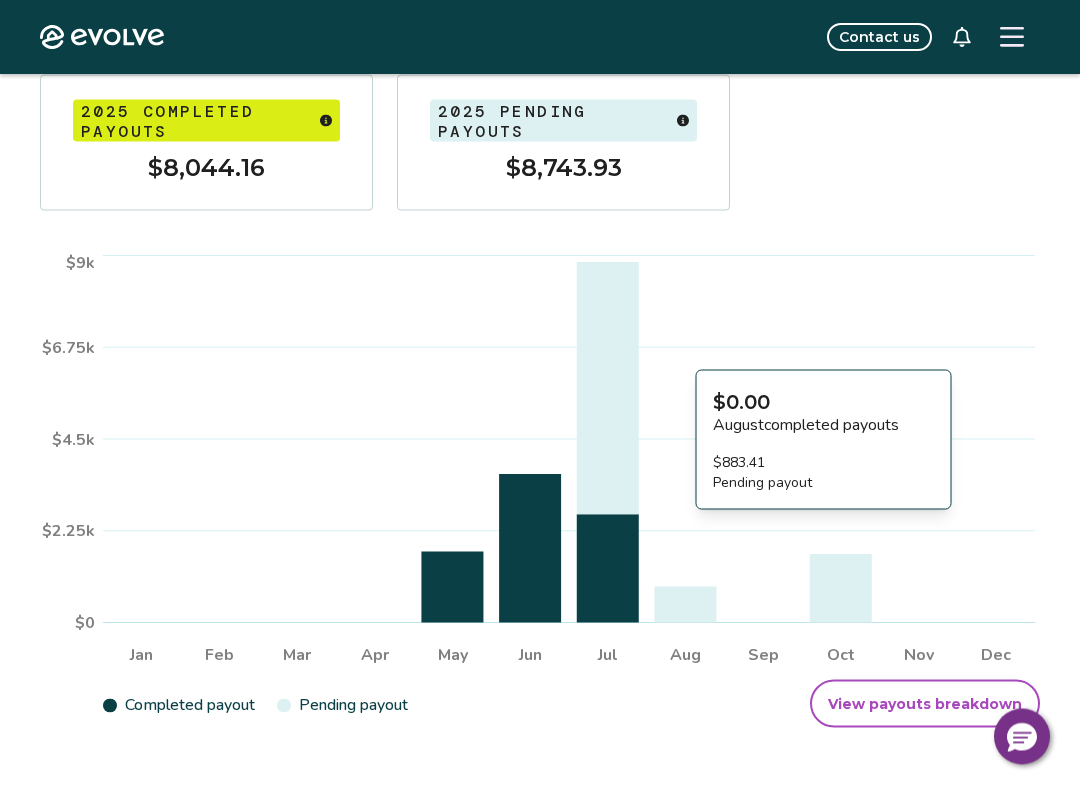 scroll, scrollTop: 256, scrollLeft: 0, axis: vertical 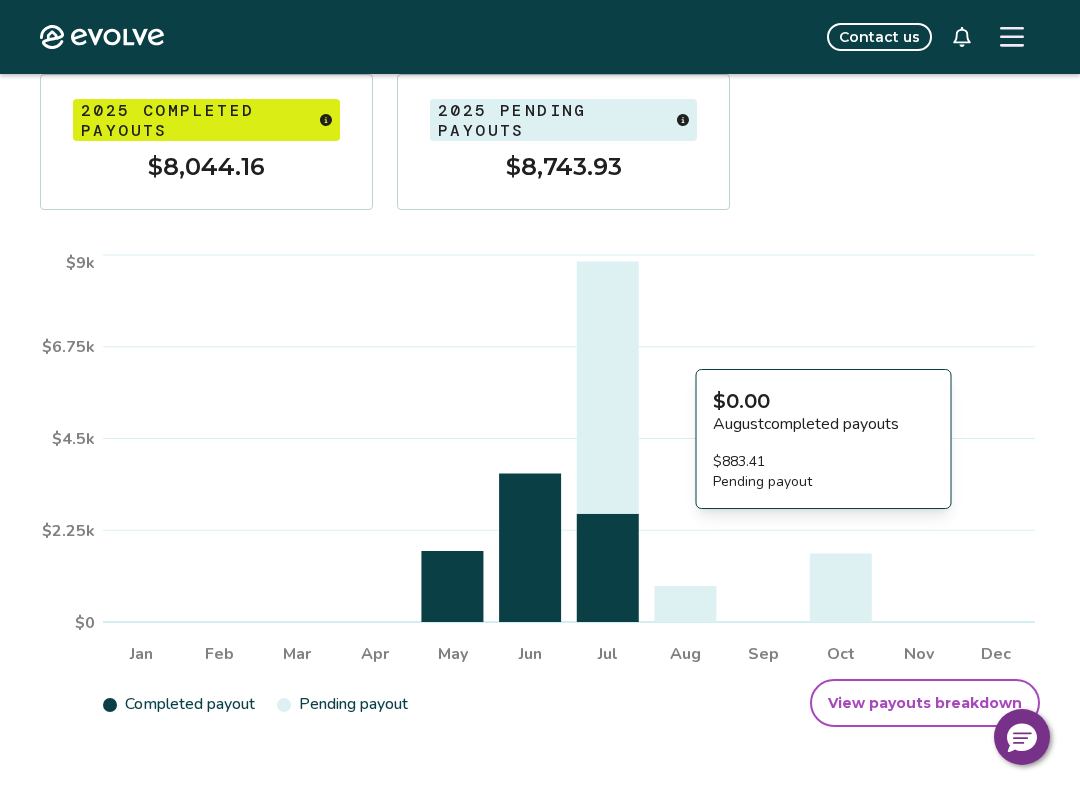 click 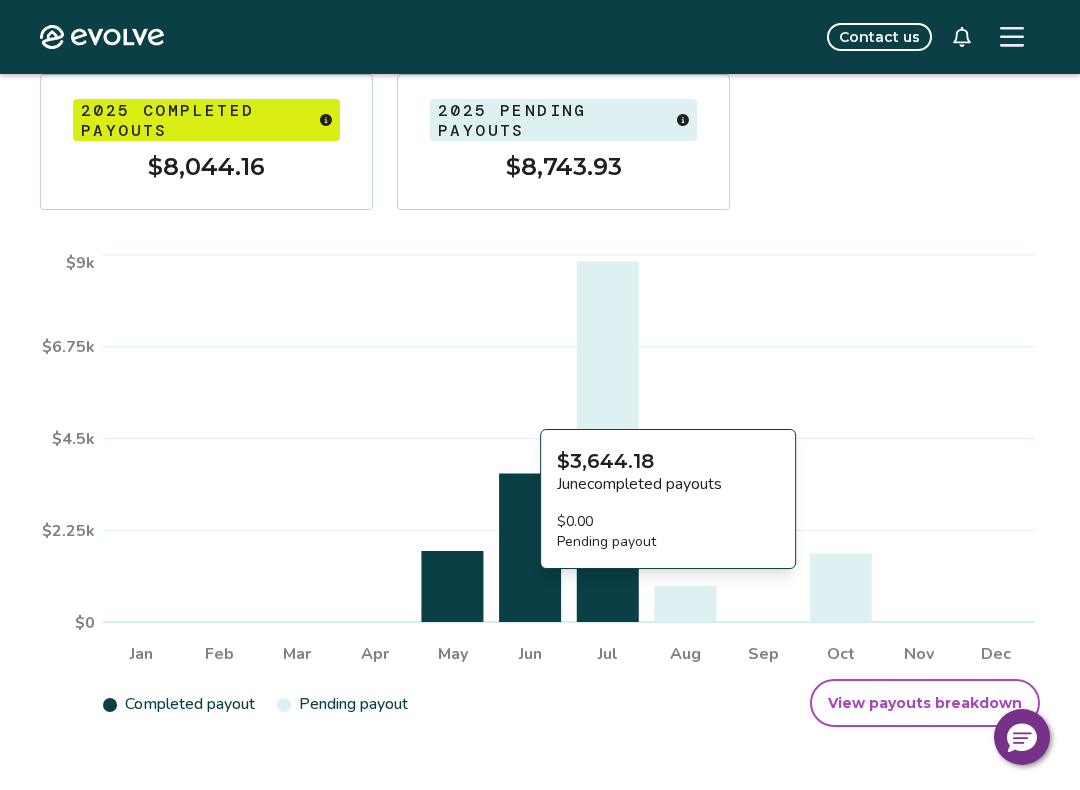 click 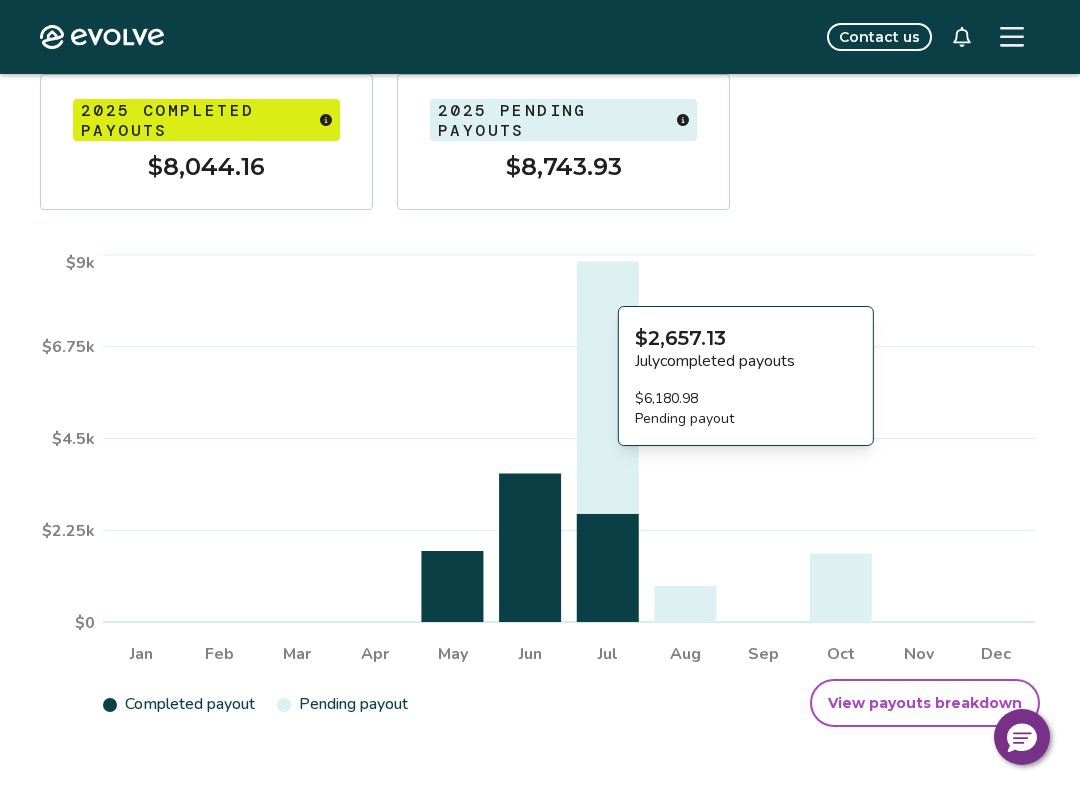 click 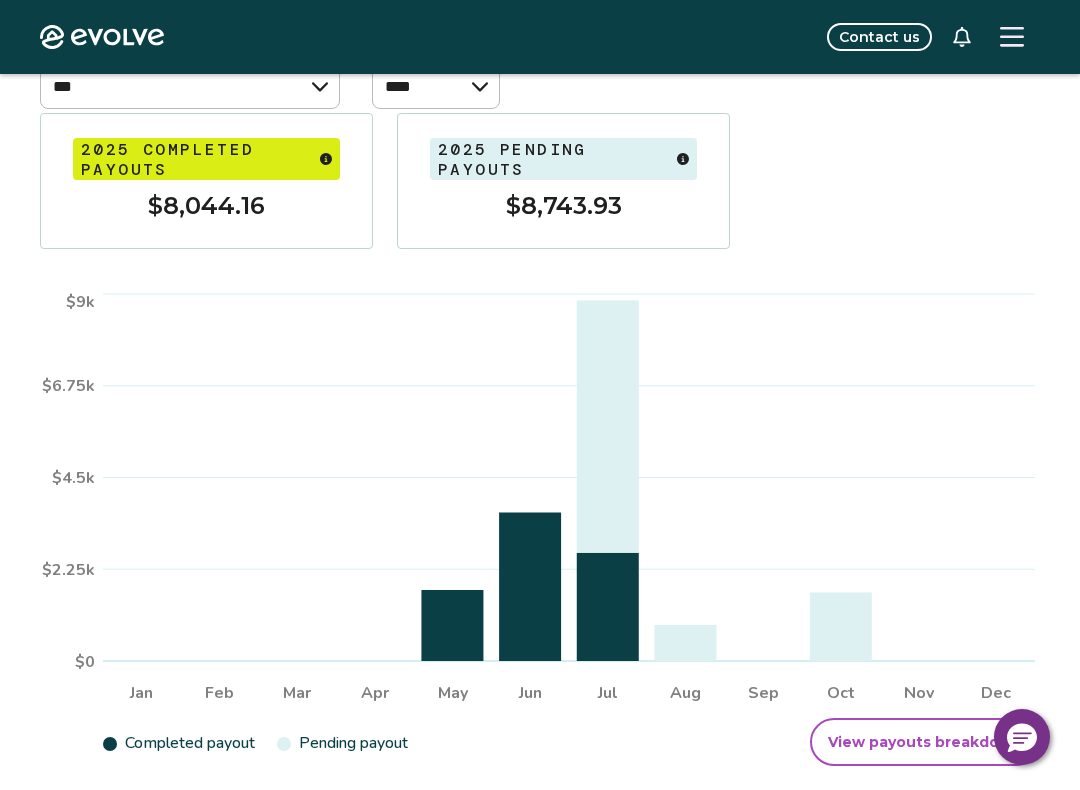 scroll, scrollTop: 191, scrollLeft: 0, axis: vertical 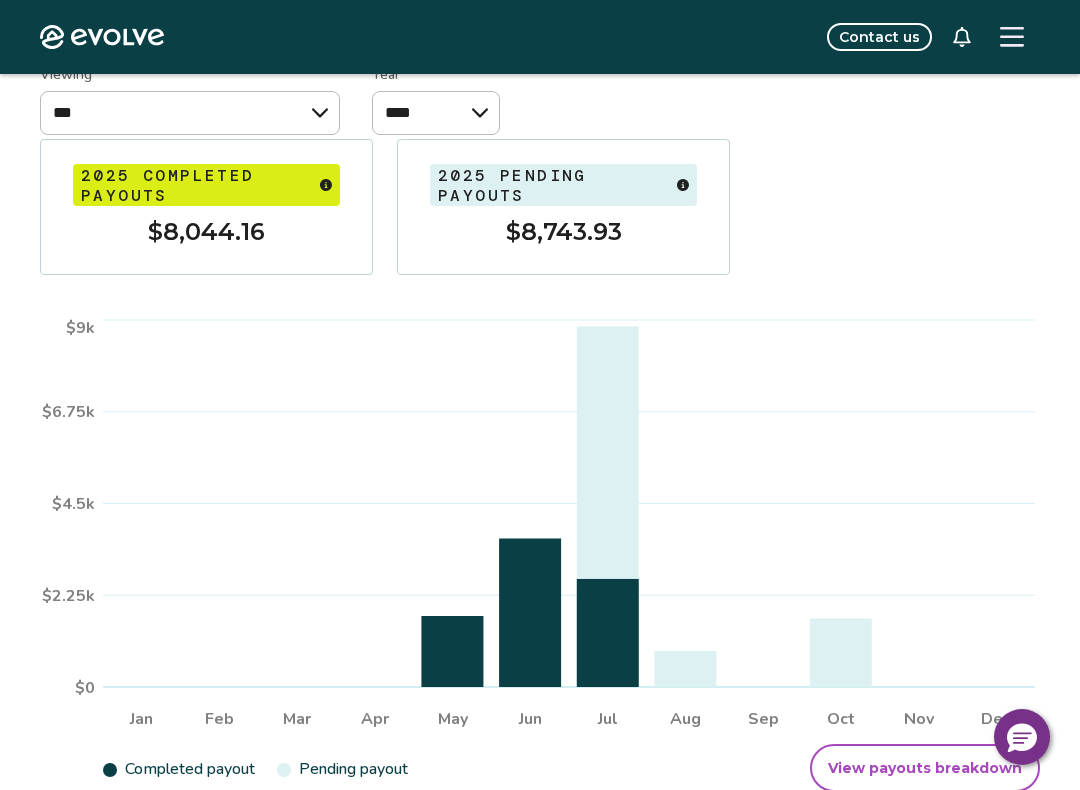 click 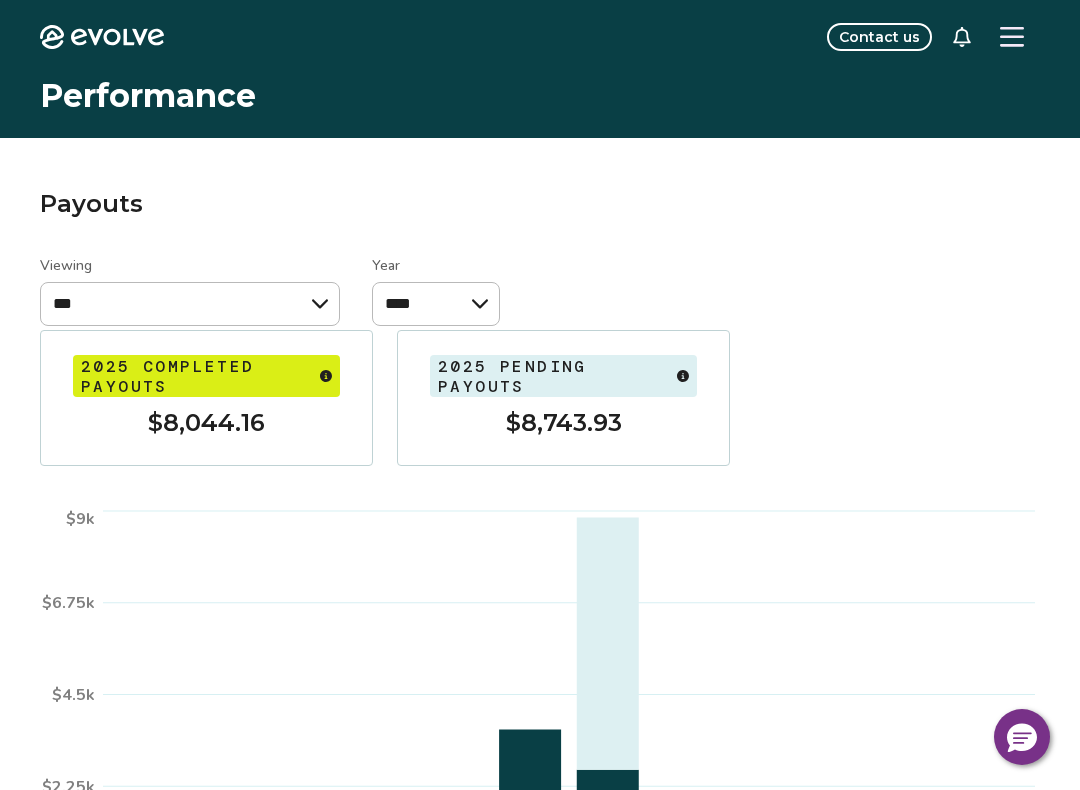 click at bounding box center (1012, 37) 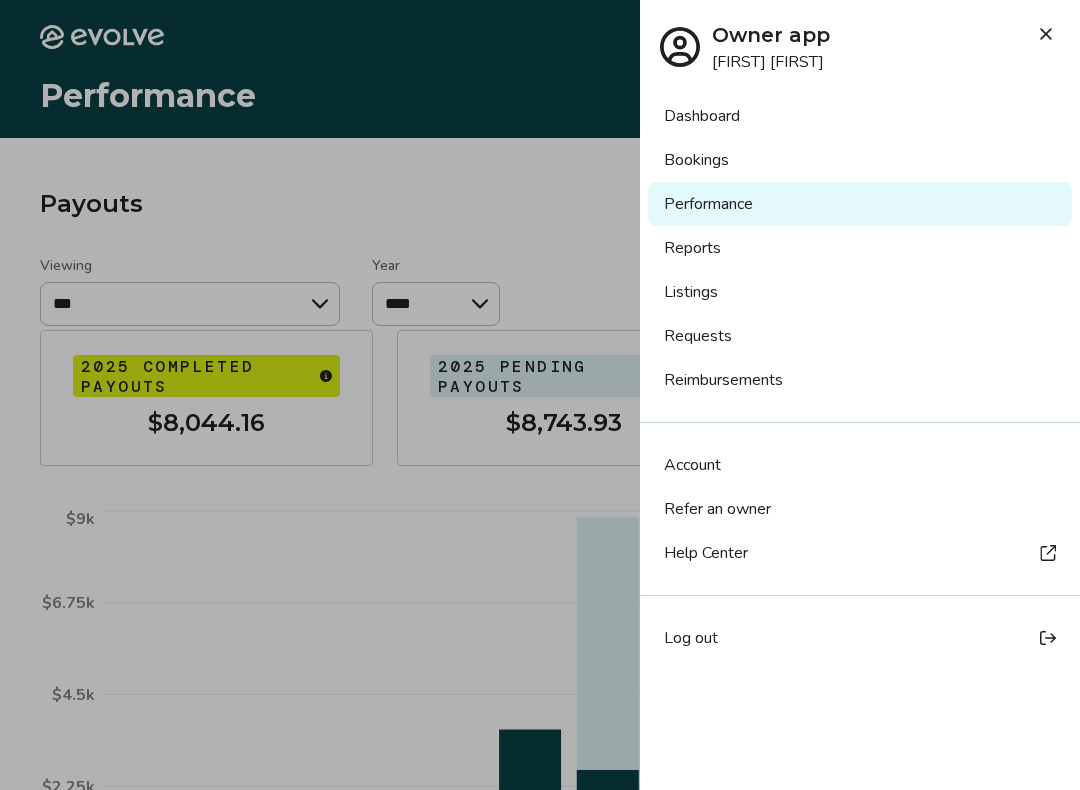 click on "Log out" at bounding box center [691, 638] 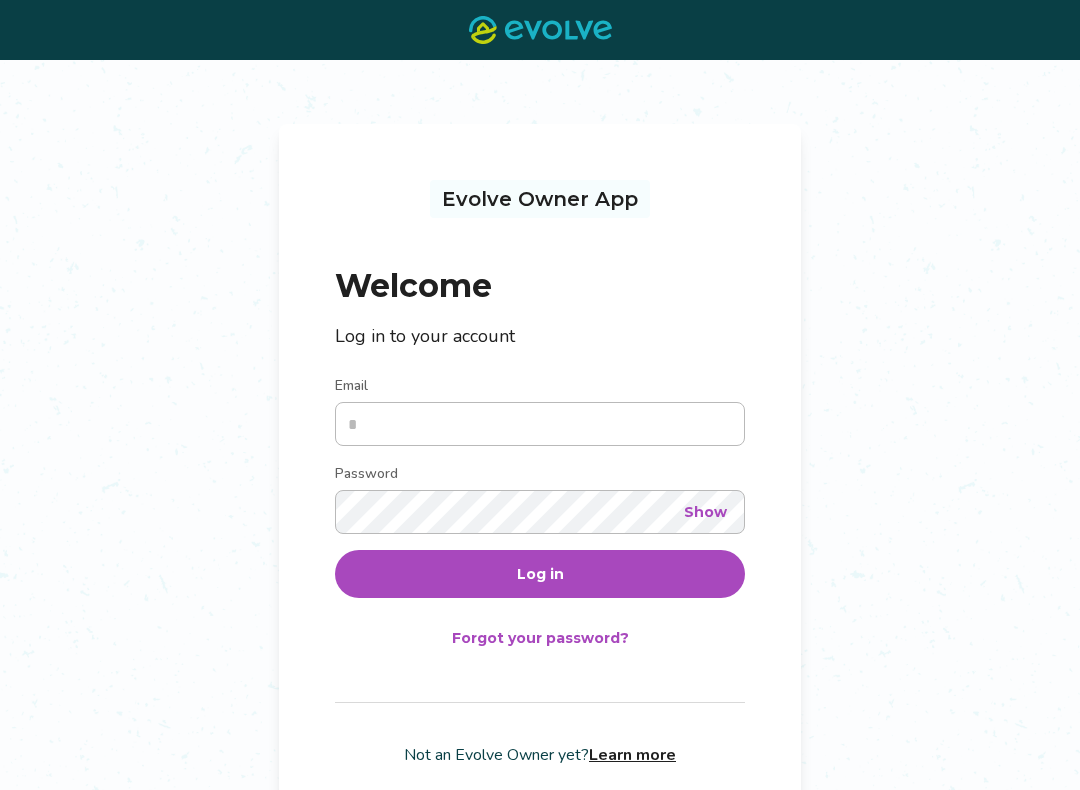 scroll, scrollTop: 0, scrollLeft: 0, axis: both 